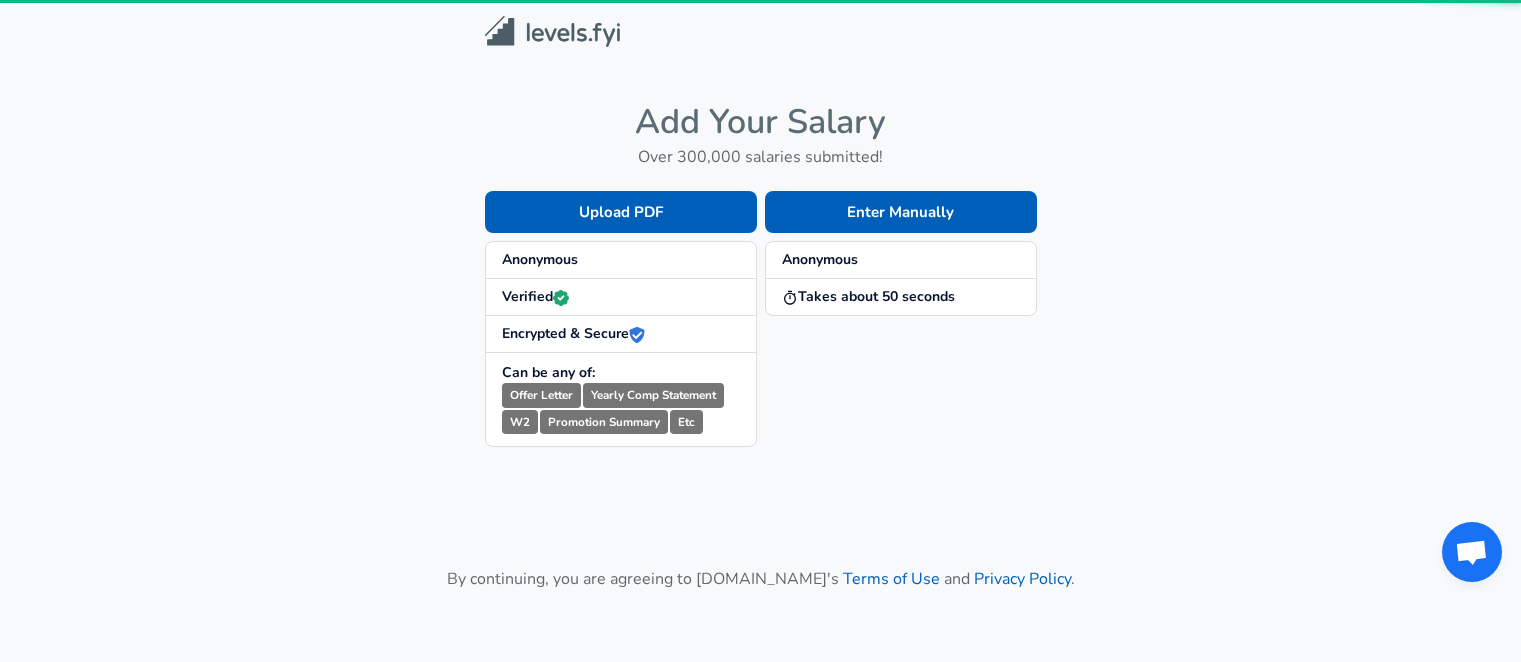scroll, scrollTop: 0, scrollLeft: 0, axis: both 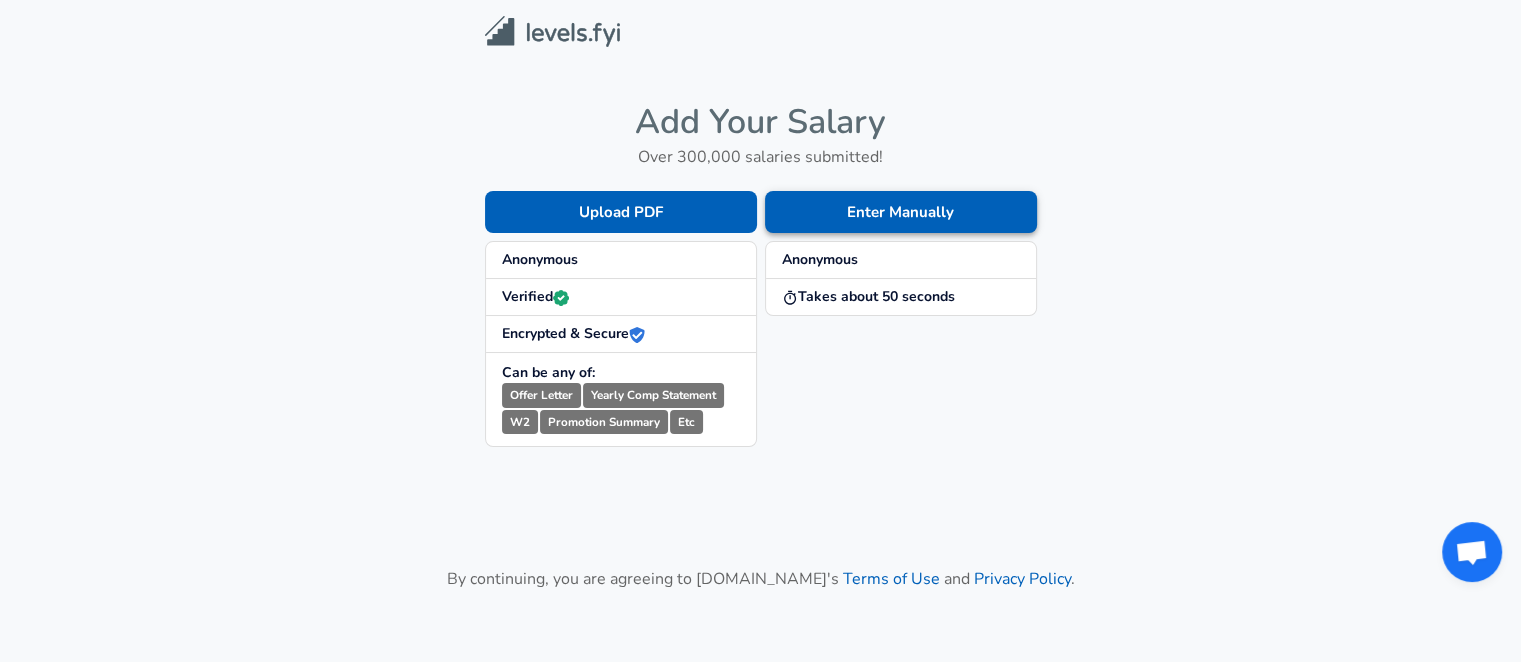 click on "Enter Manually" at bounding box center (901, 212) 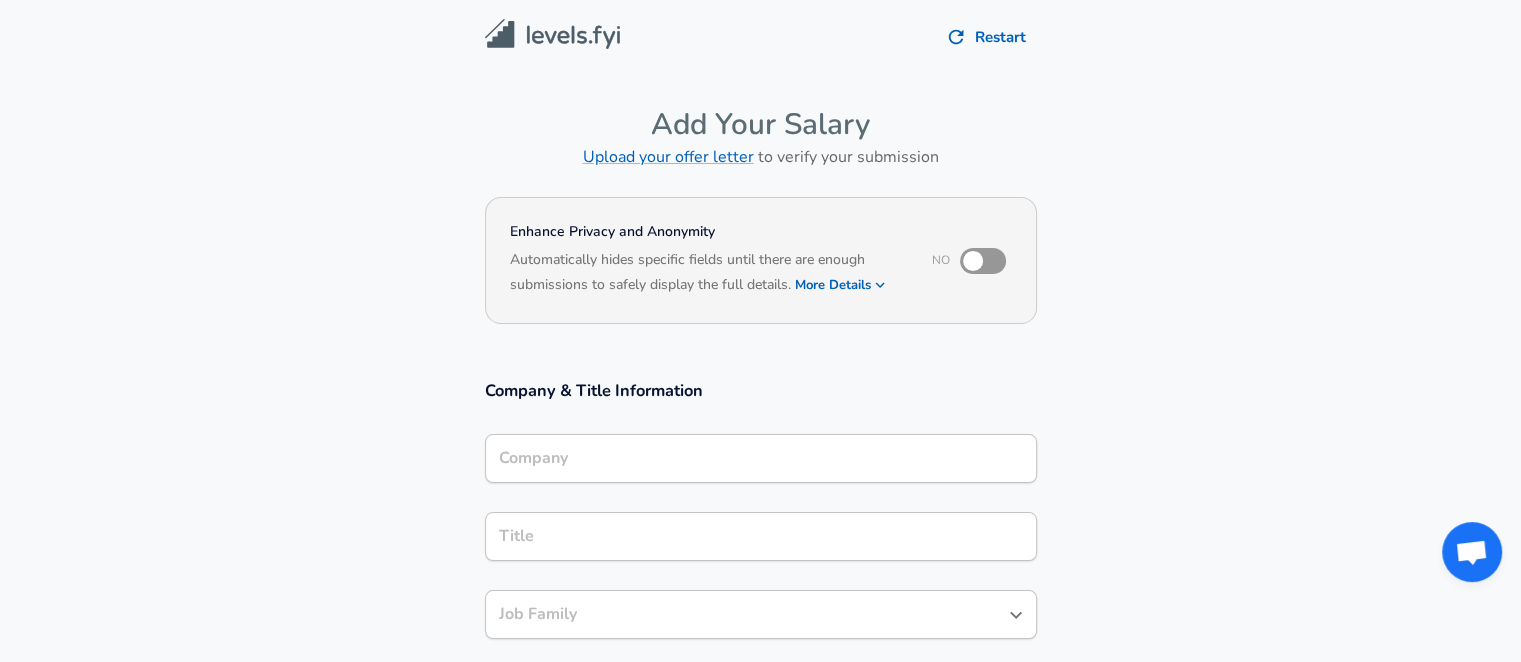 click on "Company" at bounding box center [761, 458] 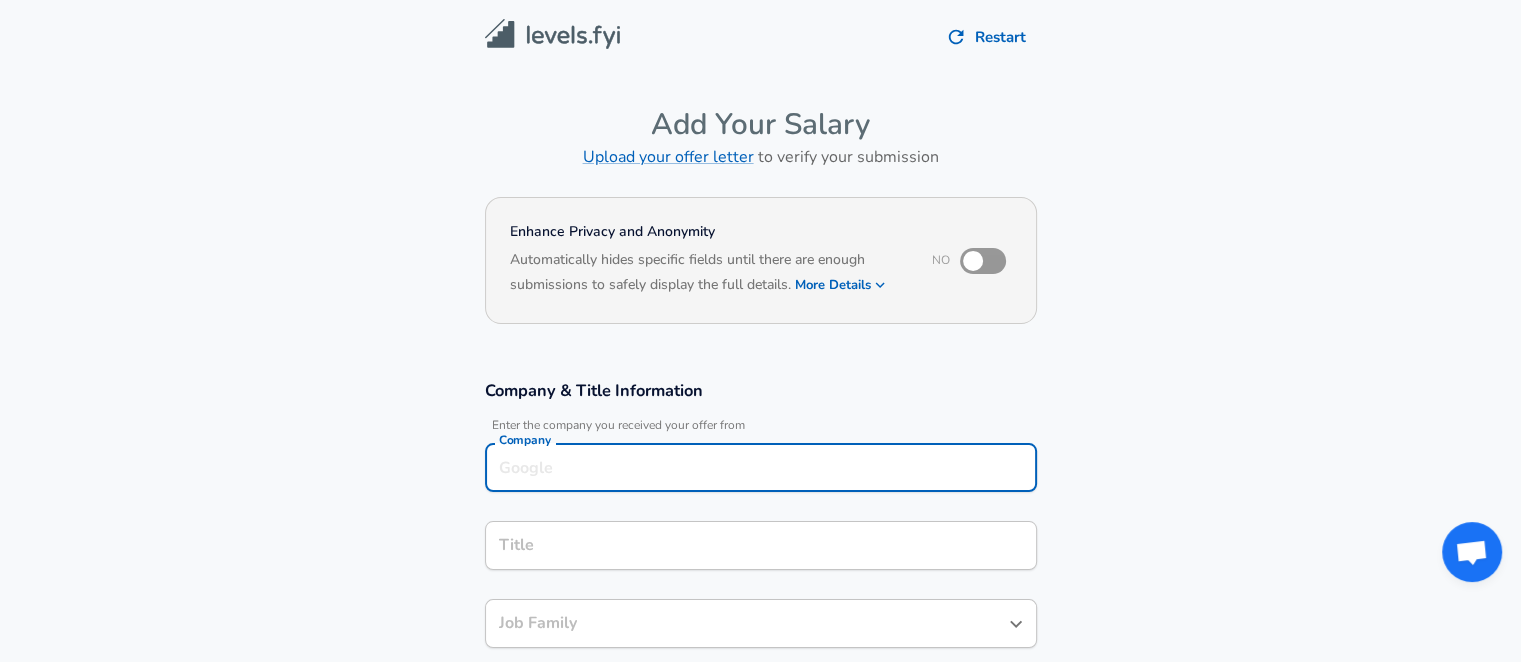 scroll, scrollTop: 20, scrollLeft: 0, axis: vertical 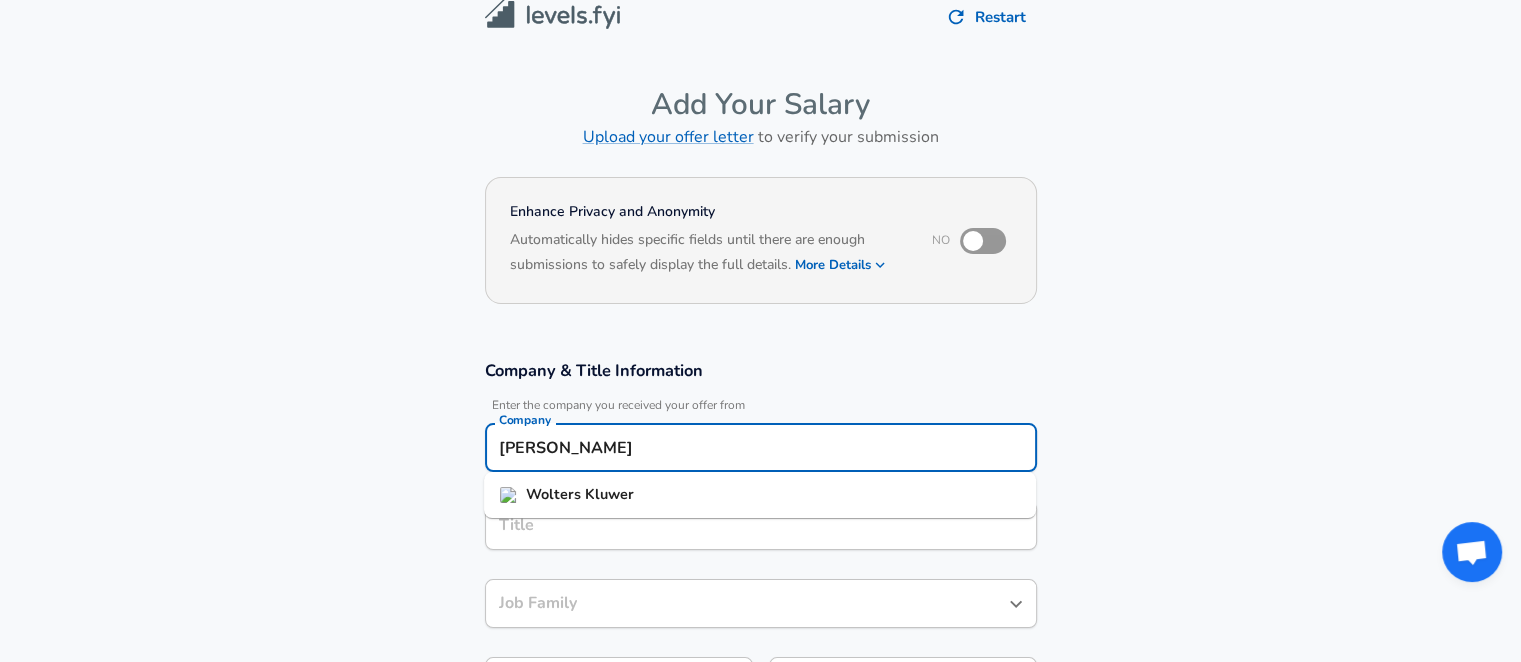 click on "Kluwer" at bounding box center (609, 494) 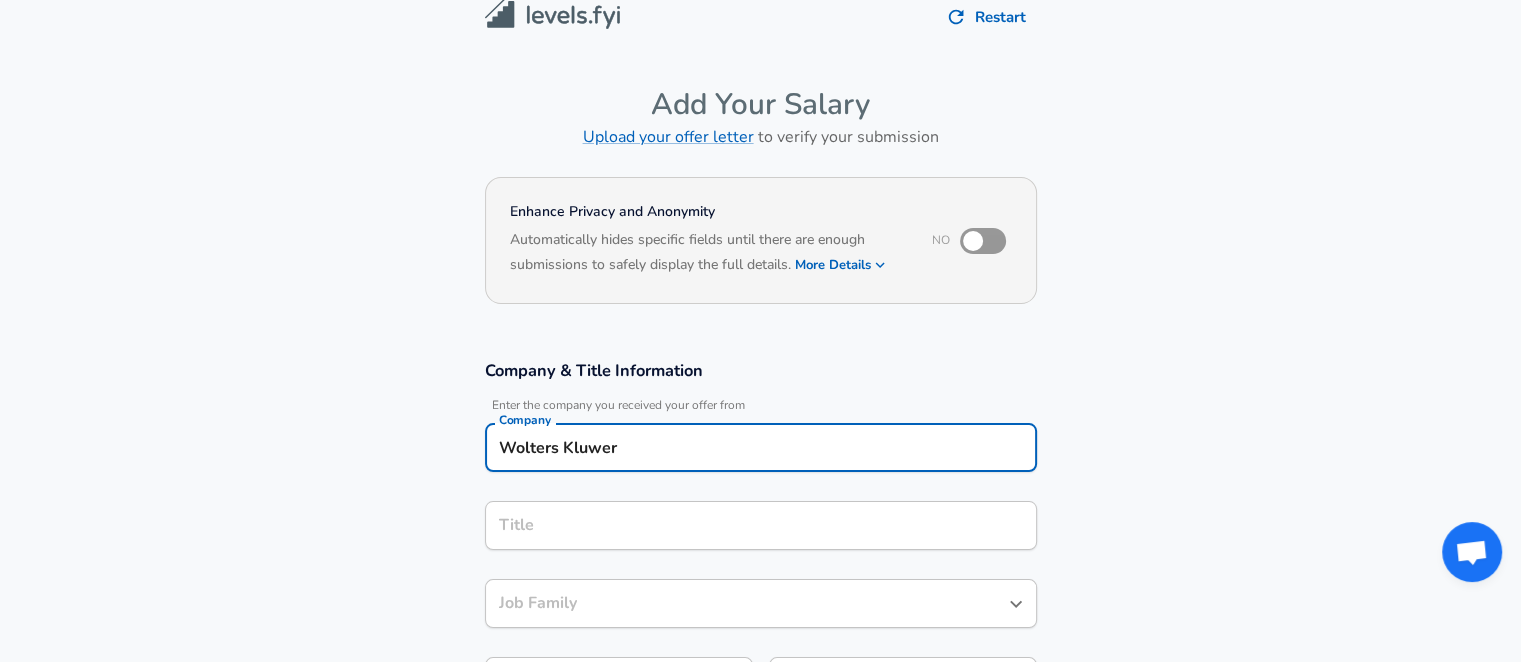 type on "Wolters Kluwer" 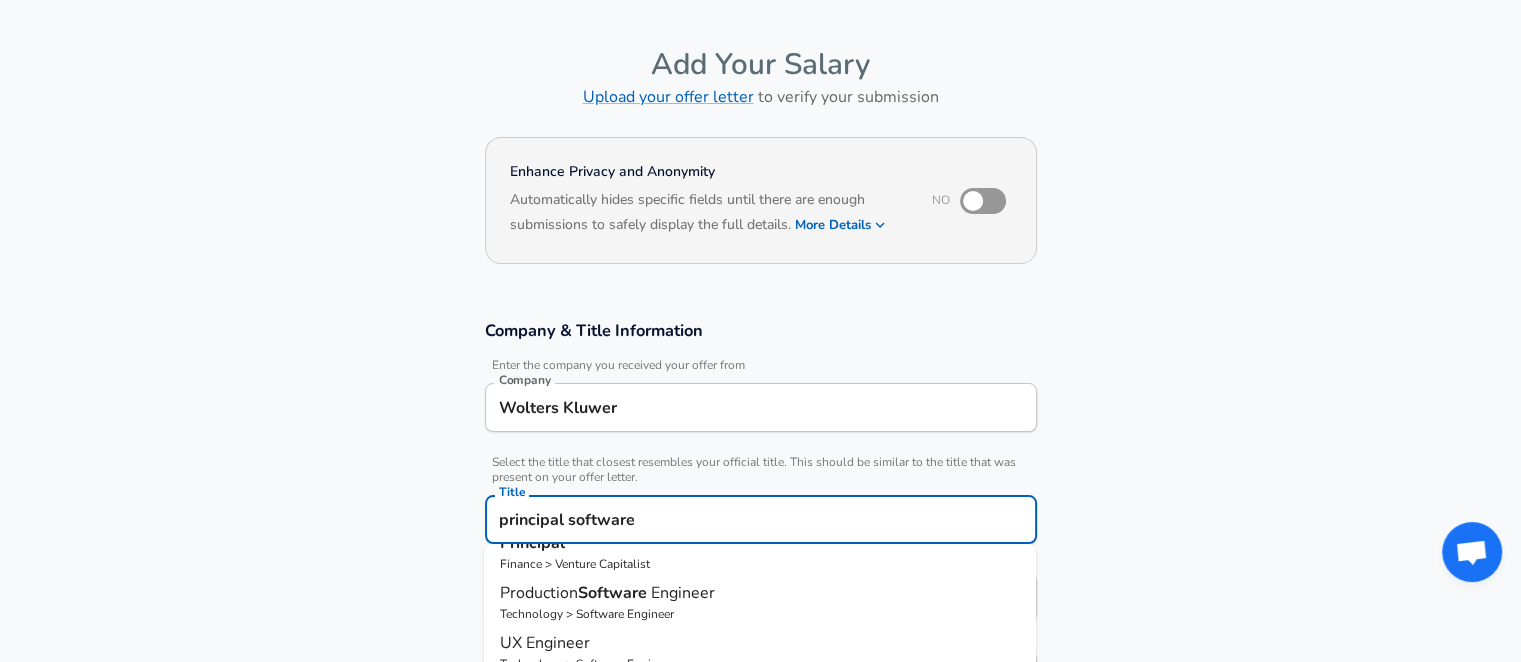 scroll, scrollTop: 251, scrollLeft: 0, axis: vertical 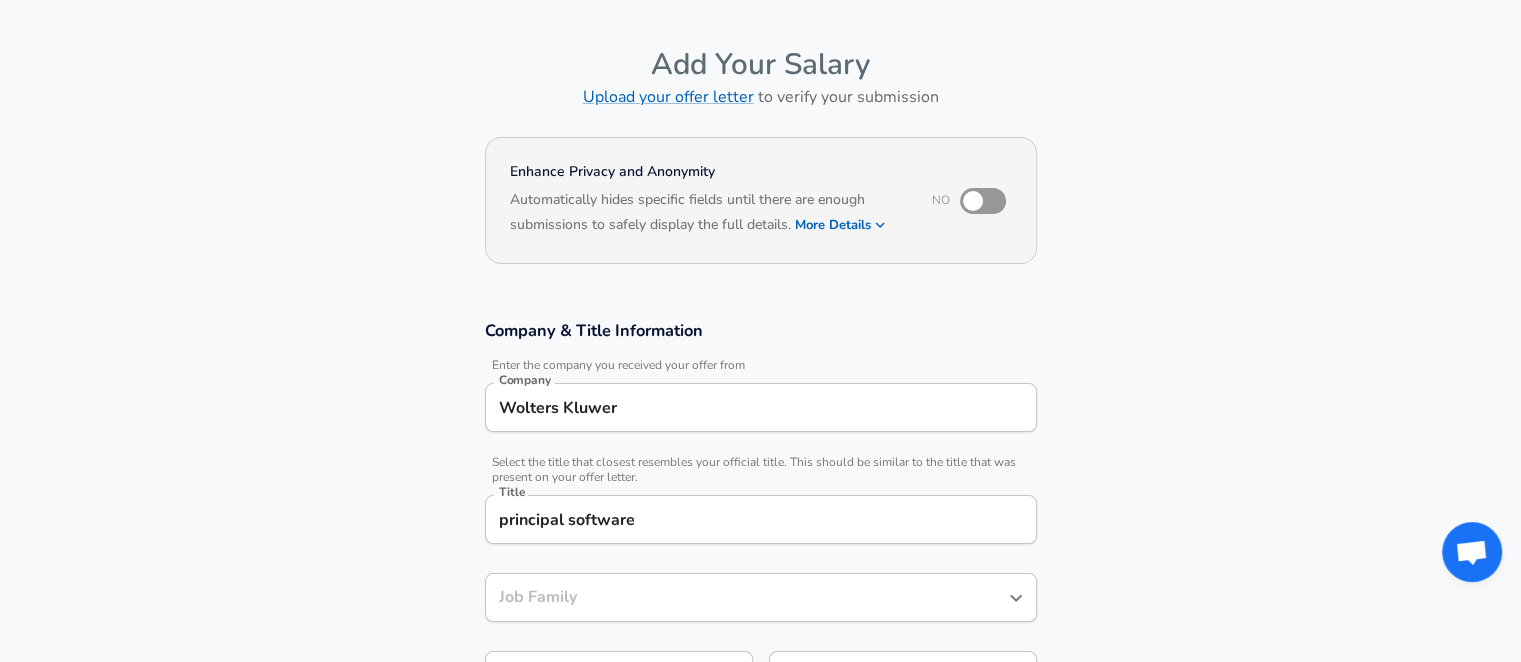 click on "Company & Title Information   Enter the company you received your offer from Company Wolters Kluwer Company   Select the title that closest resembles your official title. This should be similar to the title that was present on your offer letter. Title principal software Title Job Family Job Family Specialization Specialization Level Level" at bounding box center (760, 520) 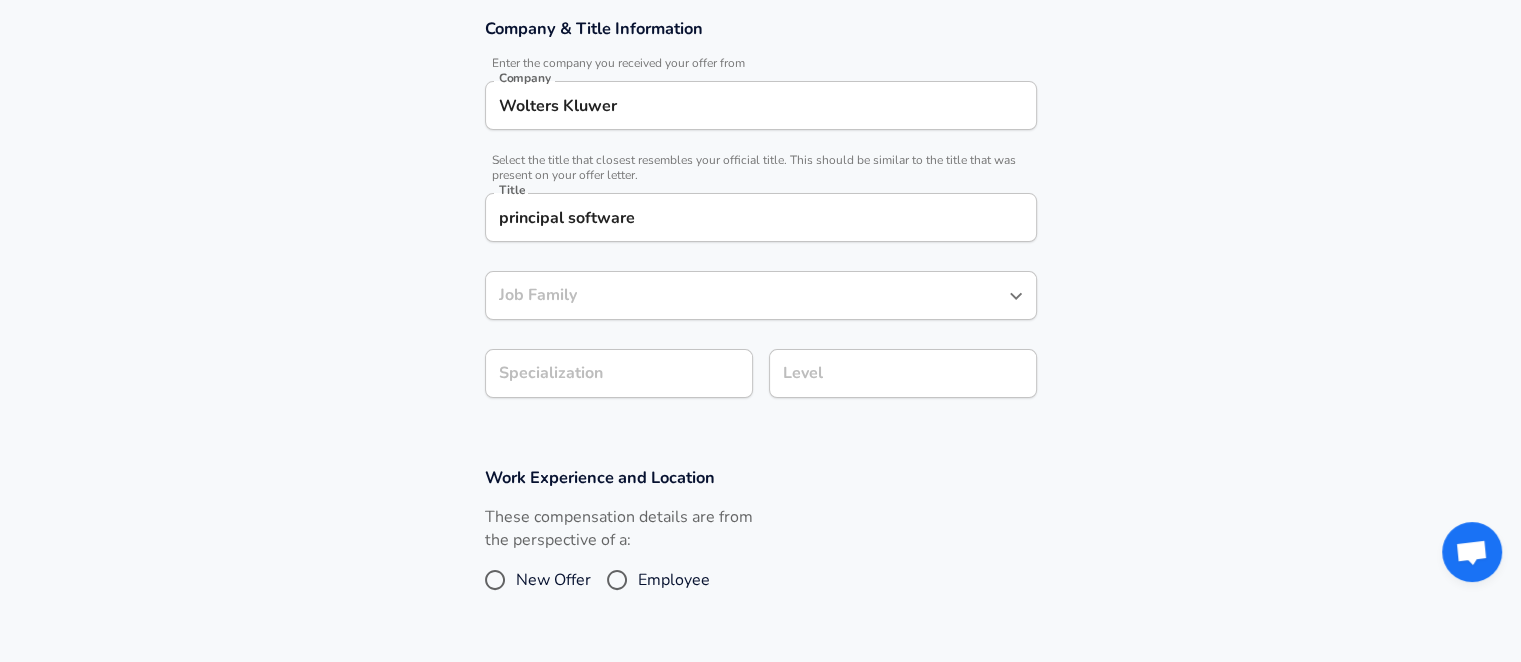 scroll, scrollTop: 277, scrollLeft: 0, axis: vertical 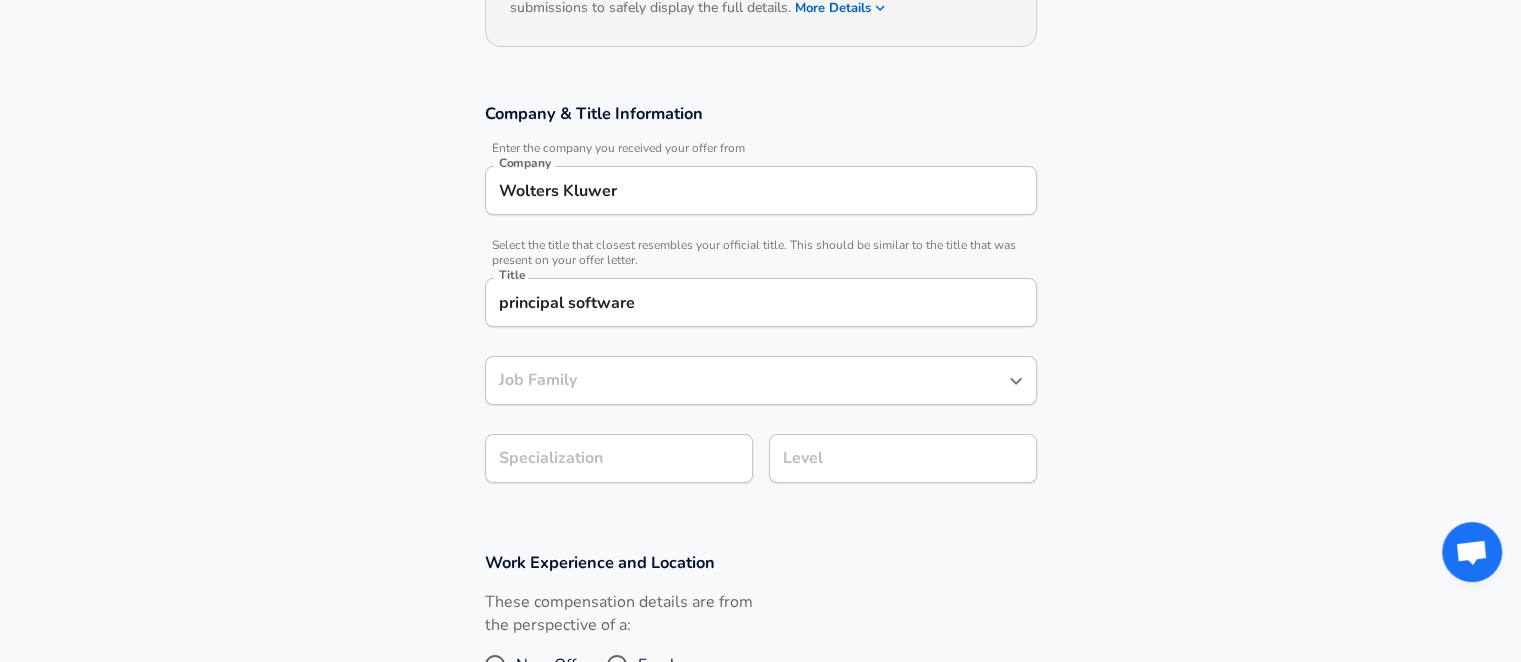 click on "principal software" at bounding box center [761, 302] 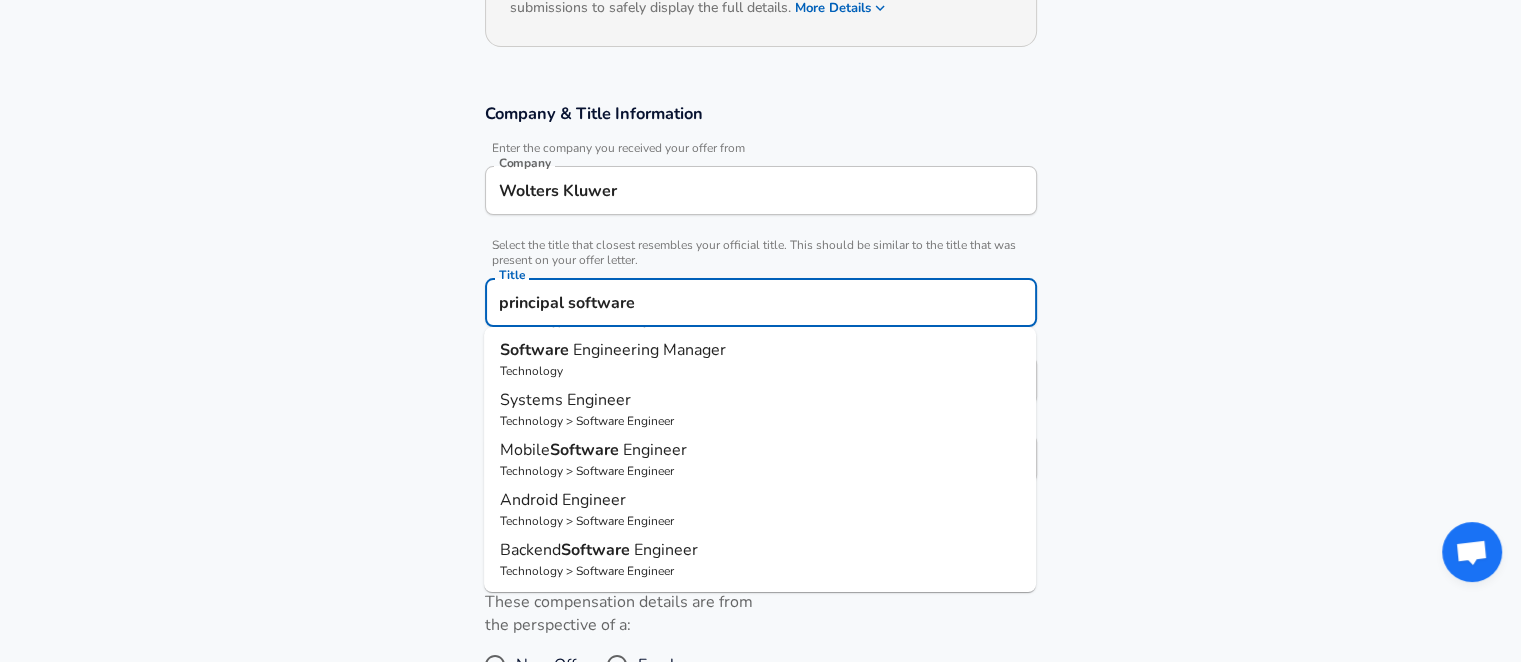 scroll, scrollTop: 0, scrollLeft: 0, axis: both 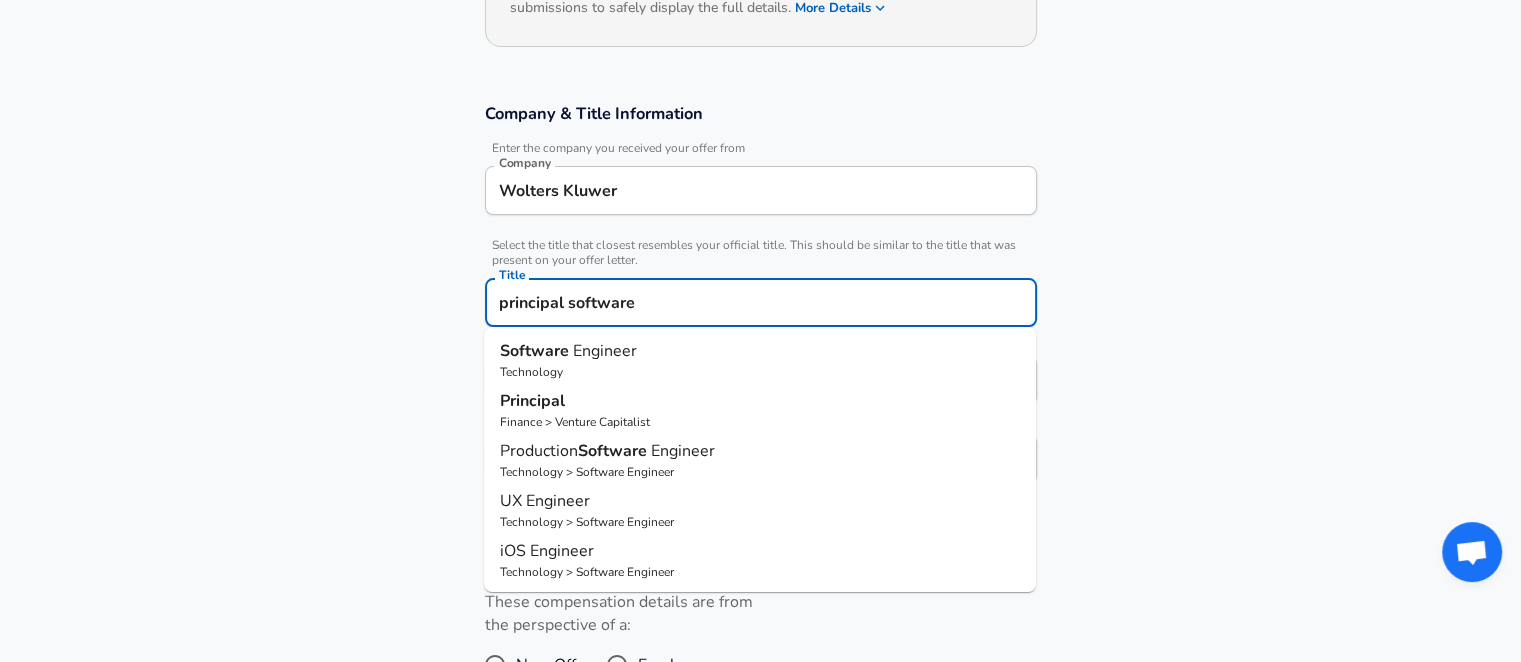 click on "principal software" at bounding box center [761, 302] 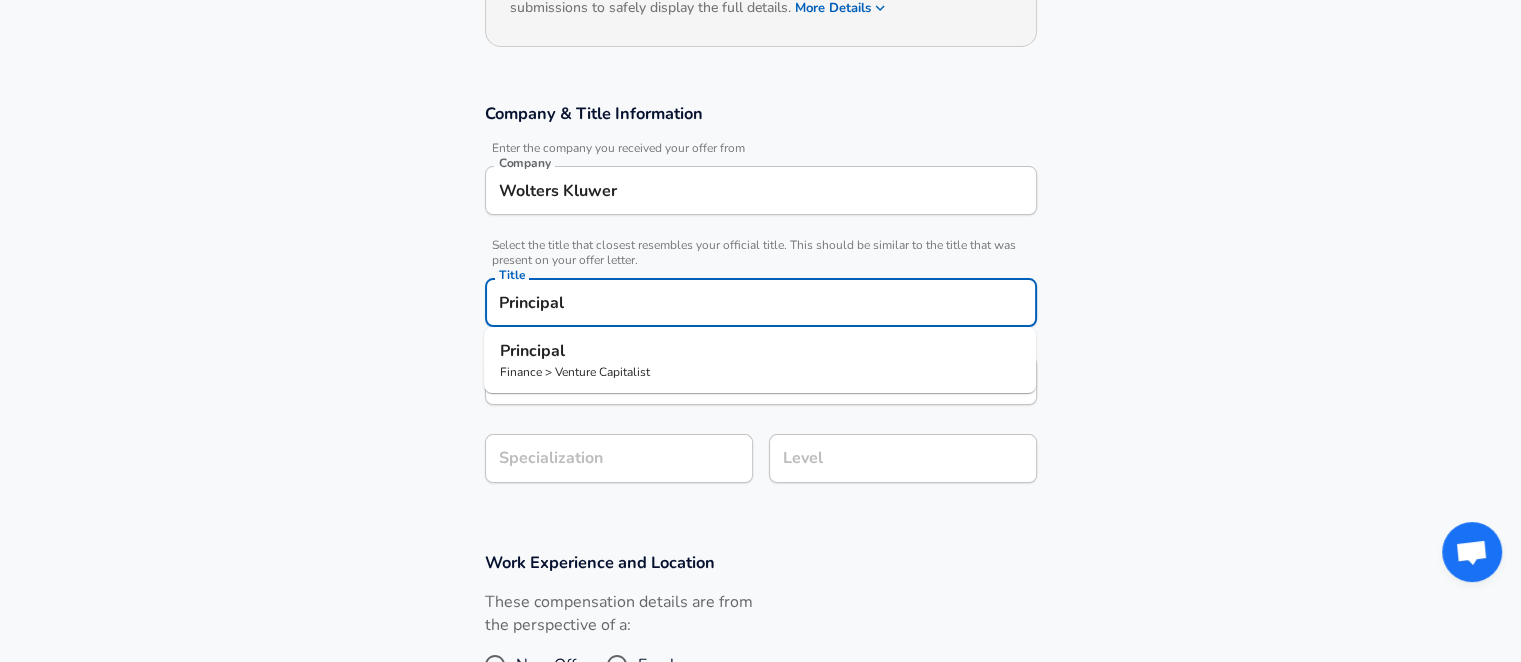 click on "Principal" at bounding box center [761, 302] 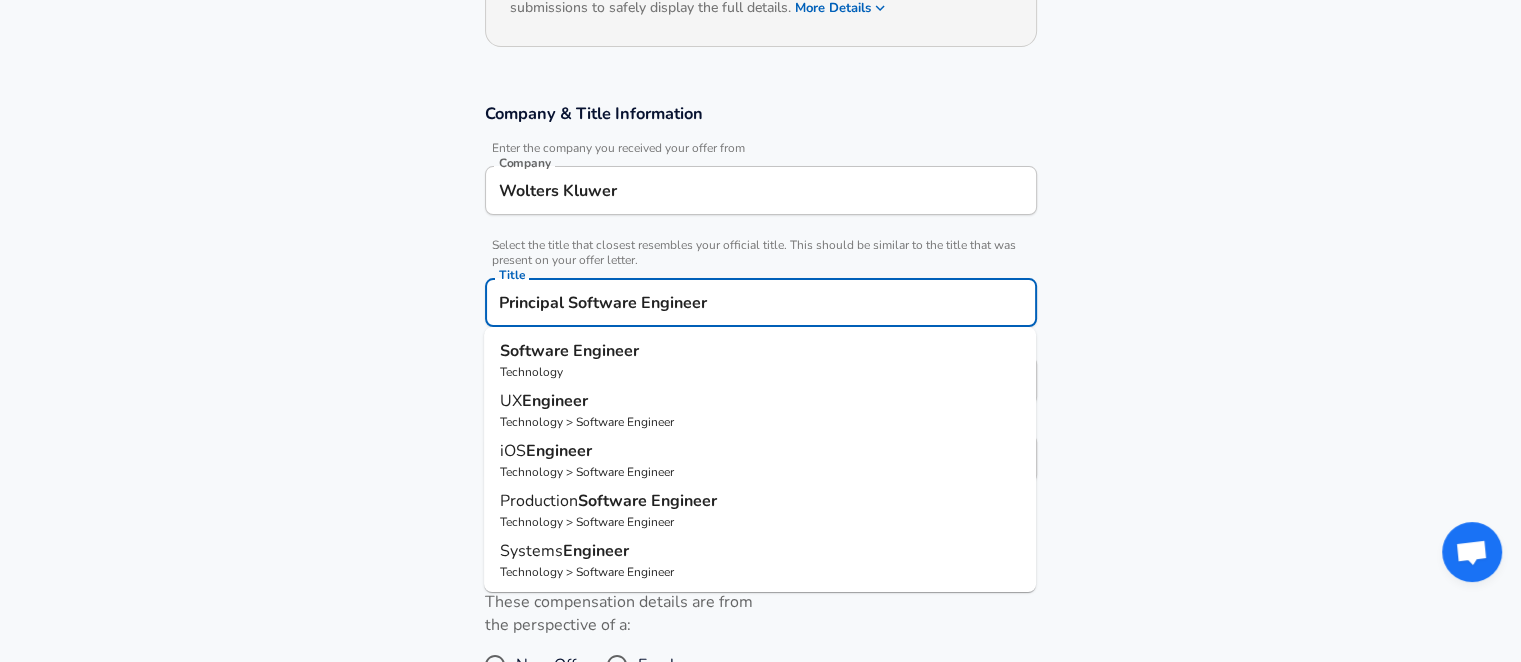 type on "Software Engineer" 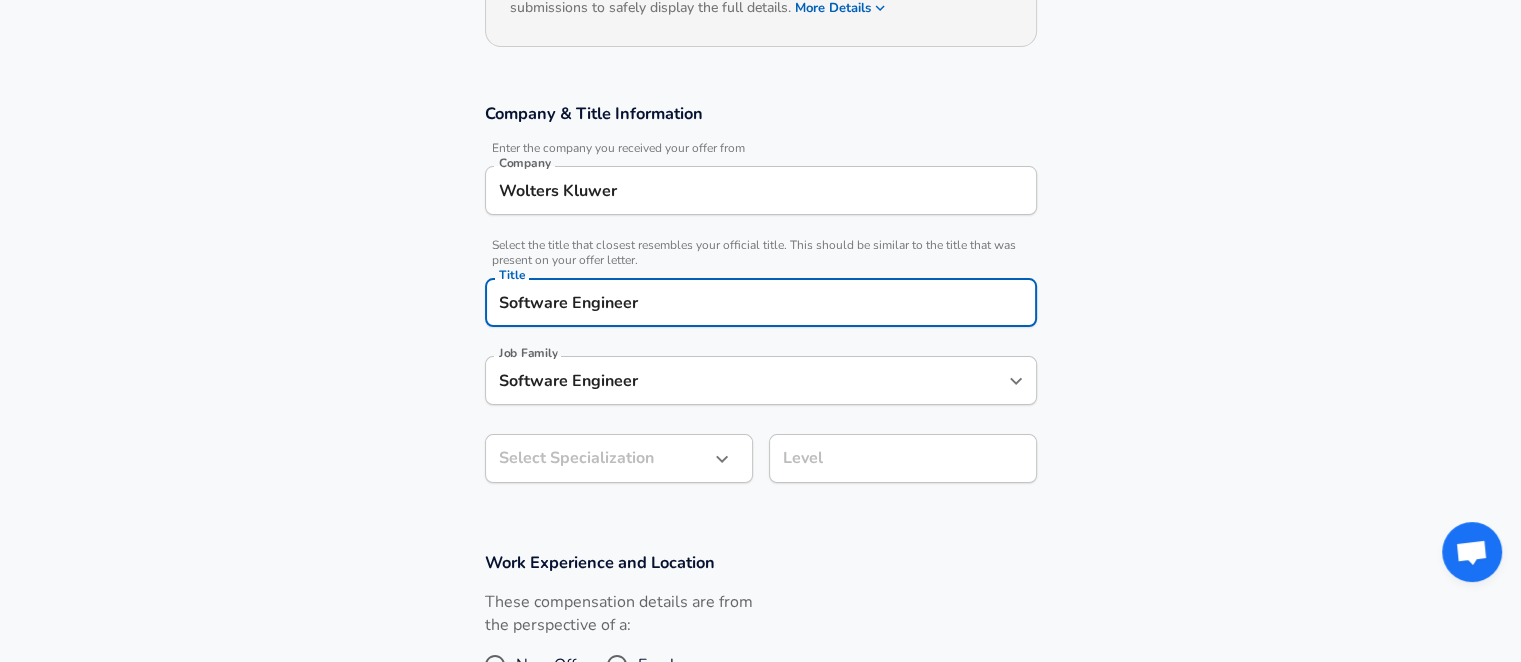 type on "Software Engineer" 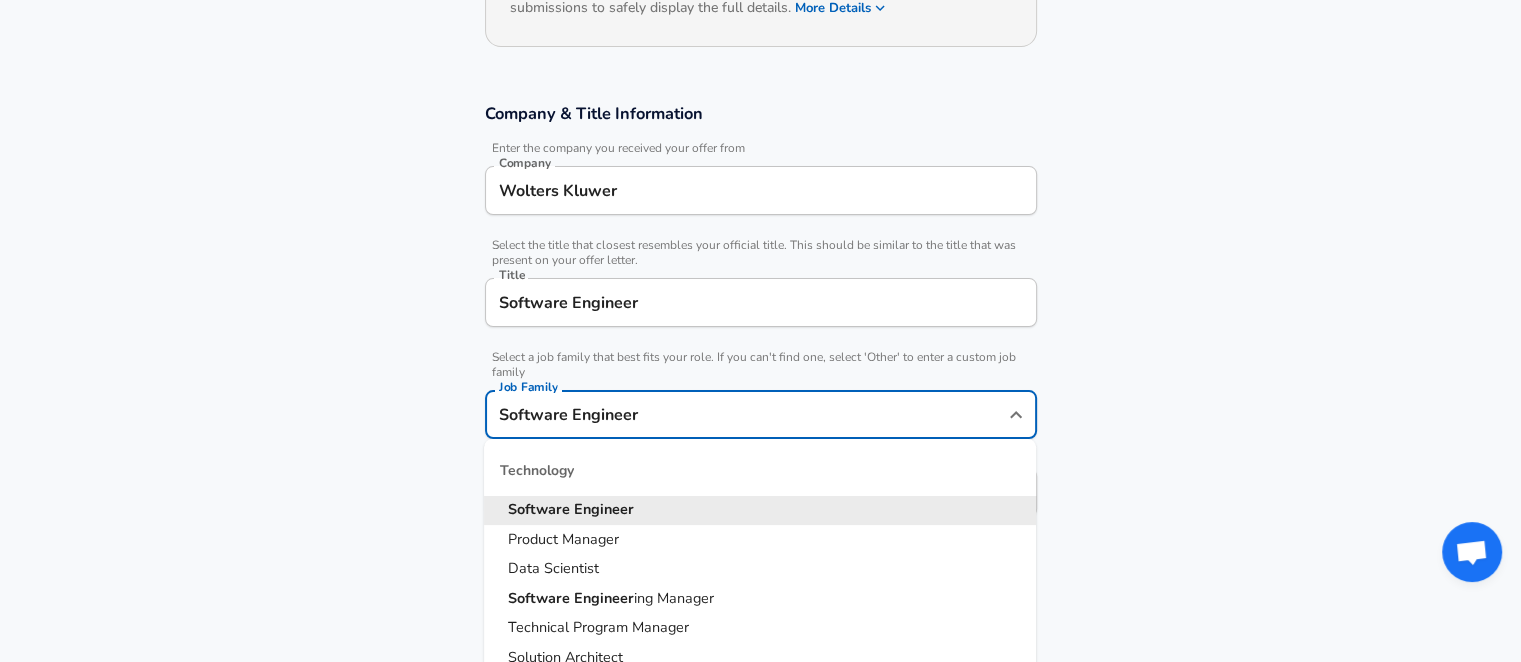 scroll, scrollTop: 317, scrollLeft: 0, axis: vertical 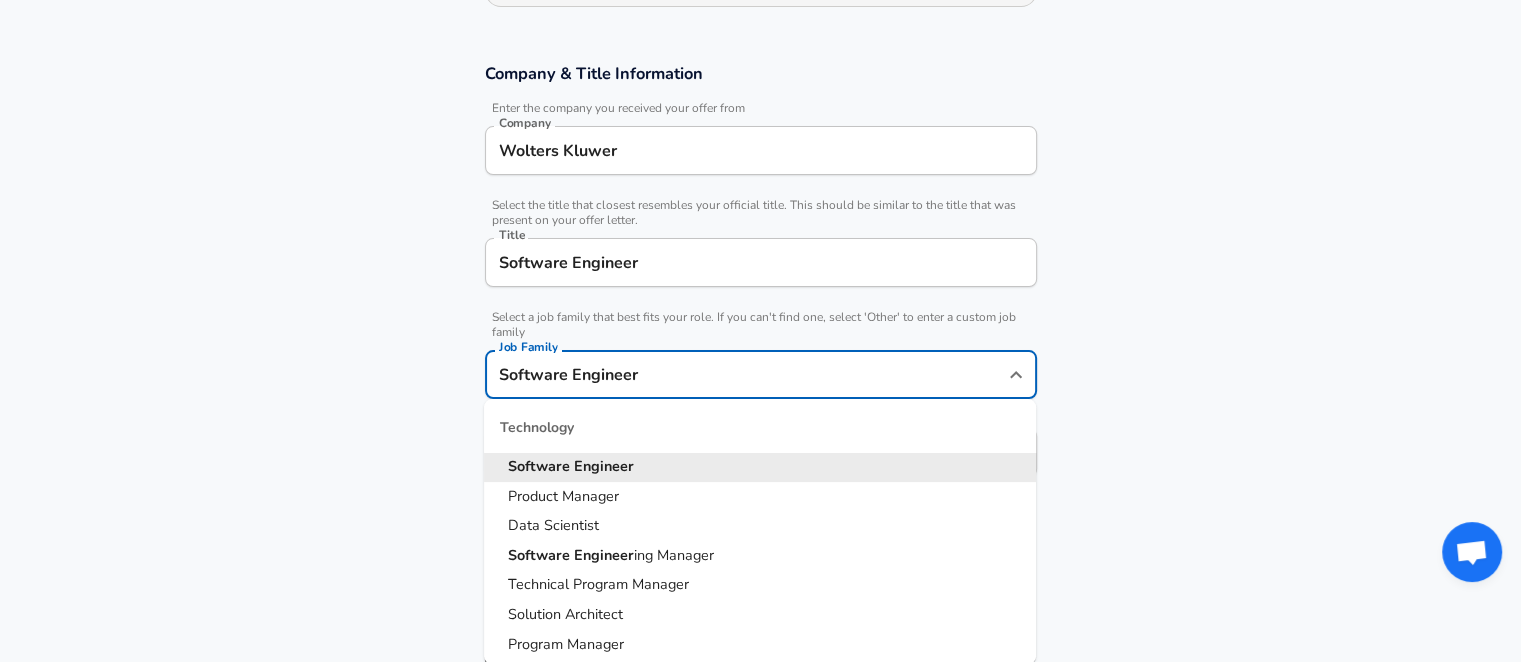 click on "Software     Engineer" at bounding box center [760, 467] 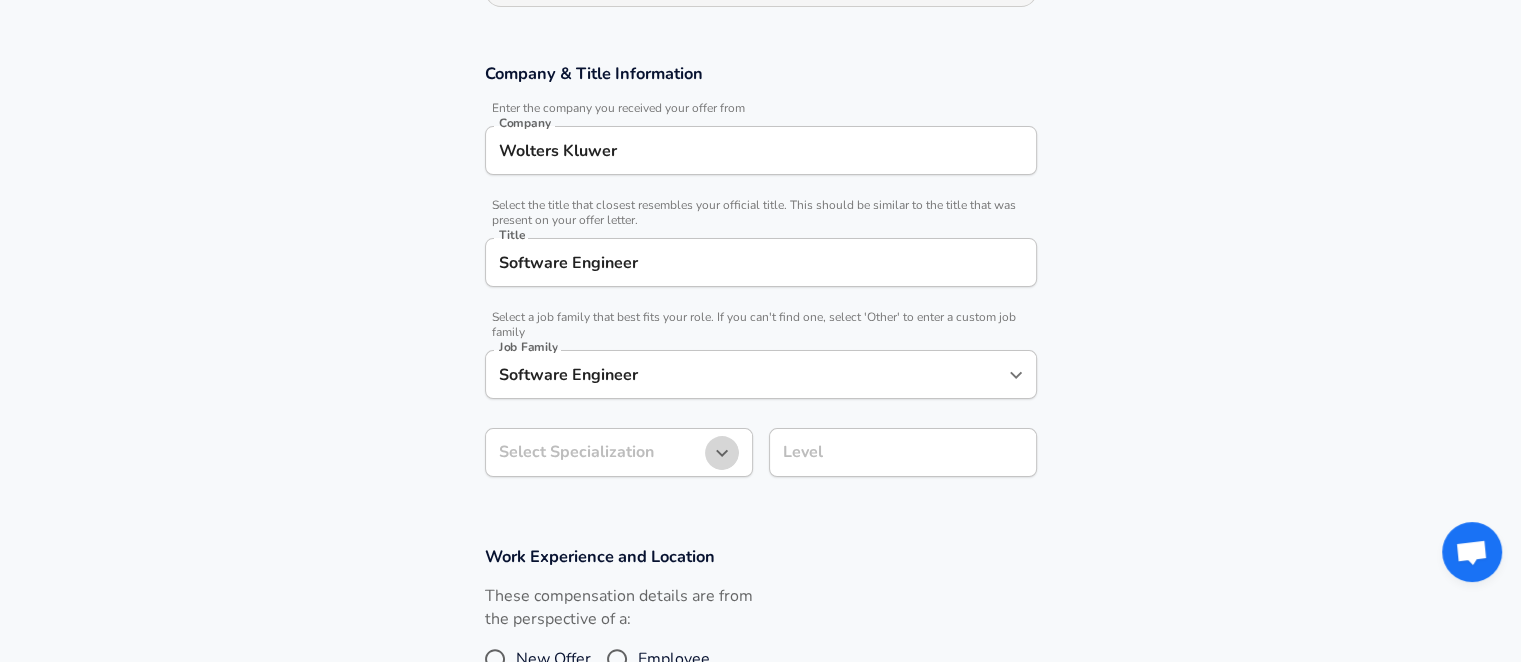 click 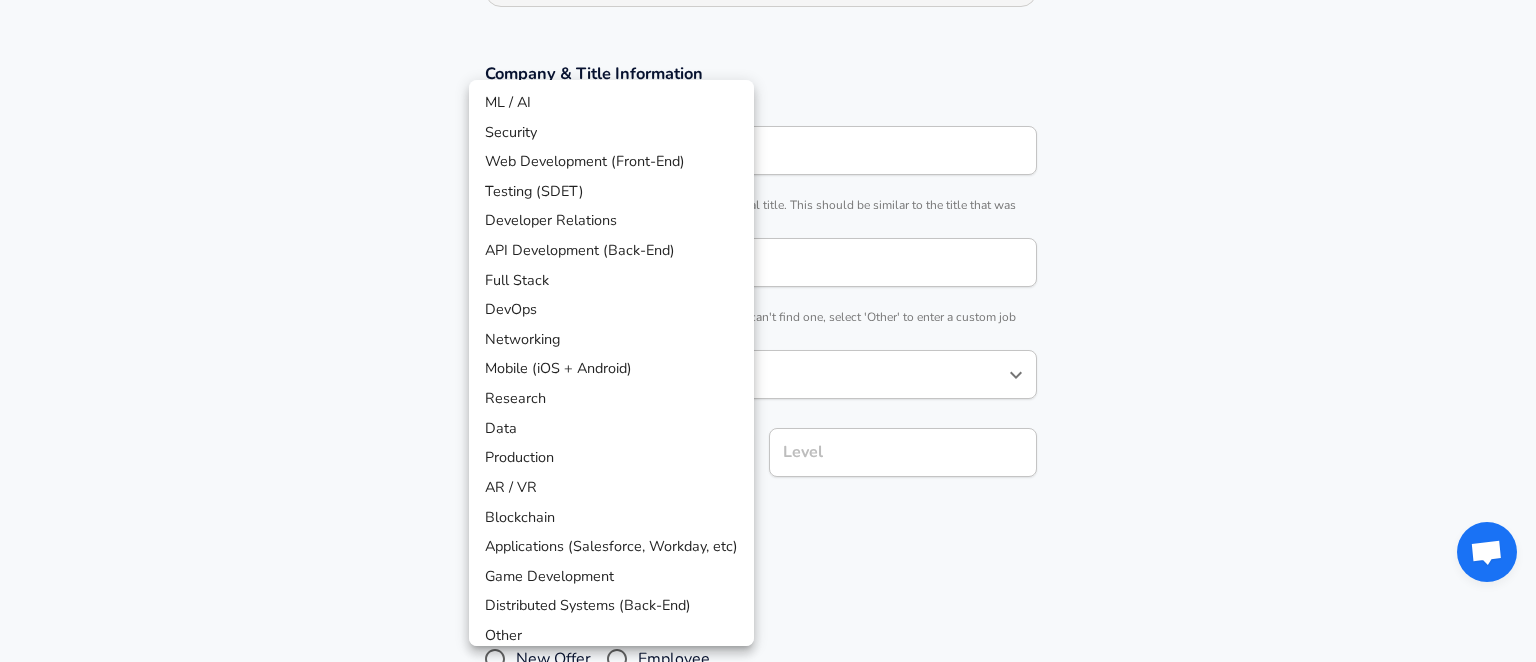 click on "ML / AI" at bounding box center [611, 103] 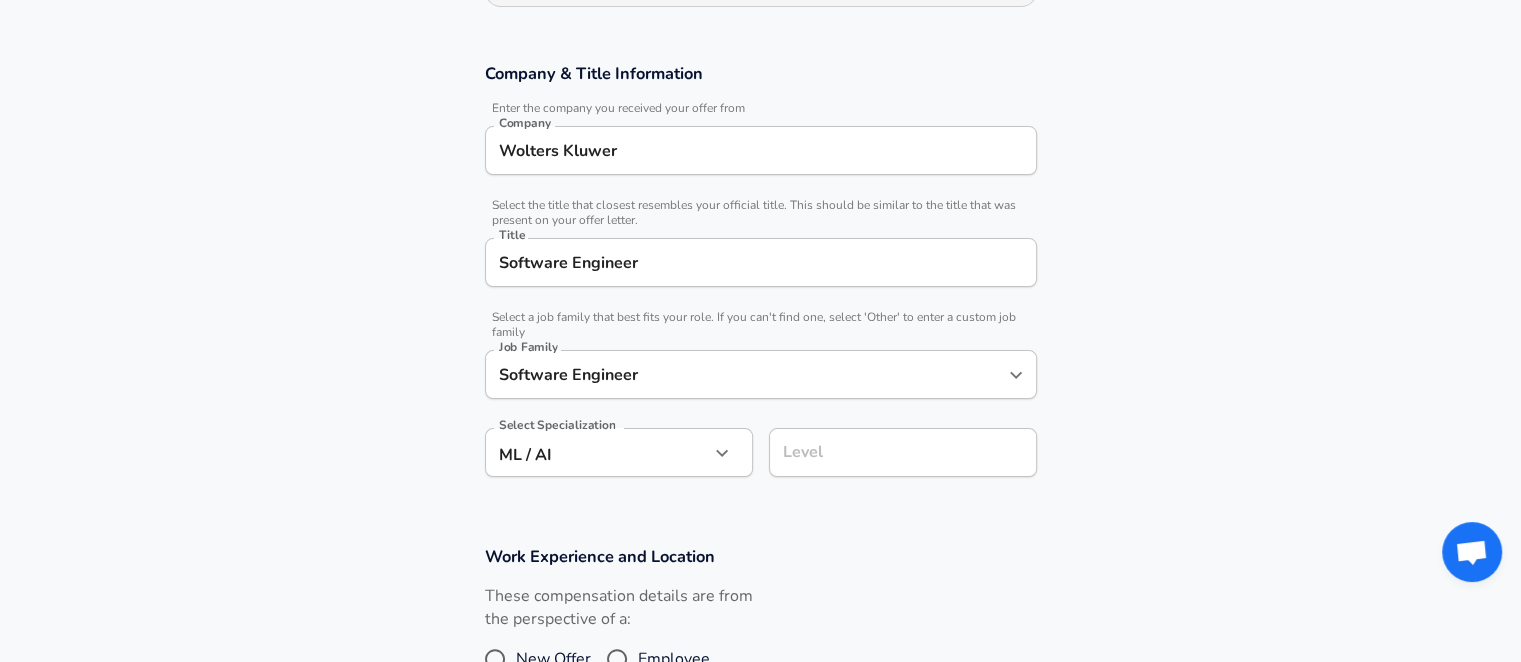 scroll, scrollTop: 357, scrollLeft: 0, axis: vertical 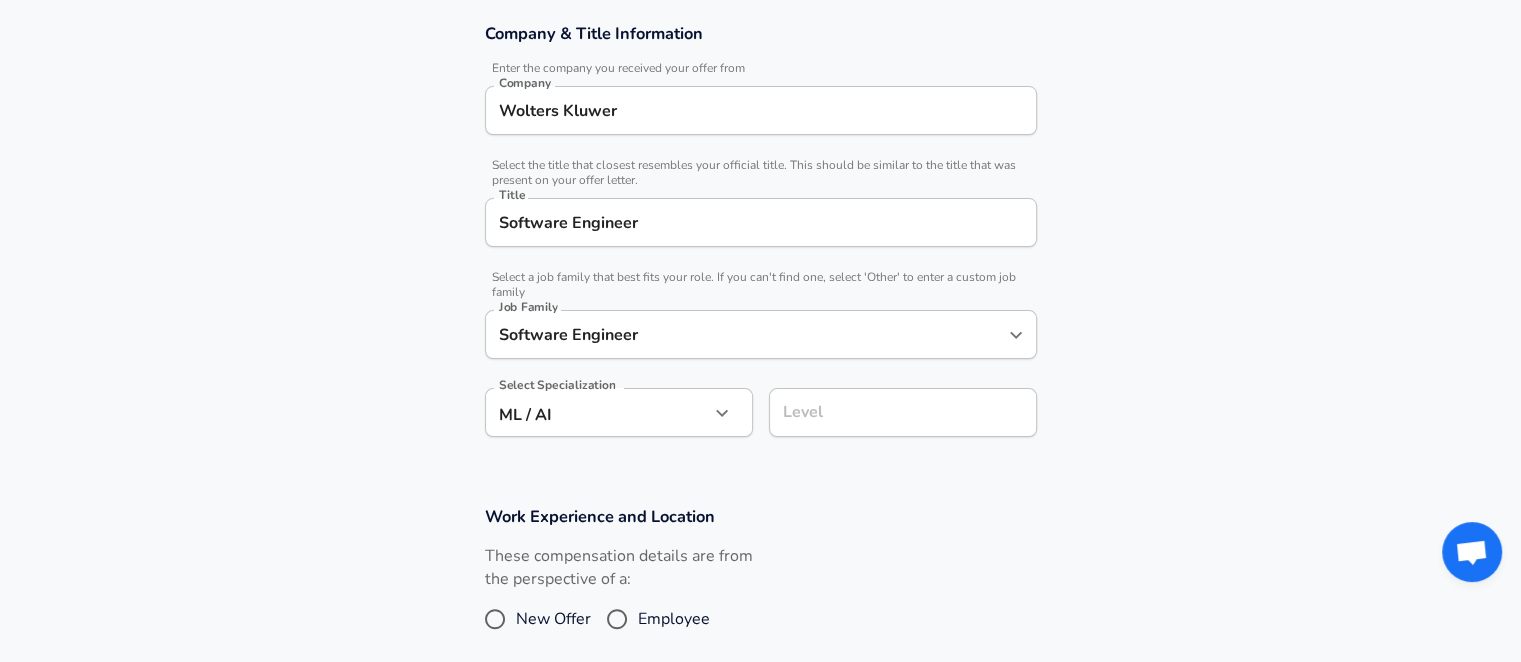click on "Level" at bounding box center [903, 412] 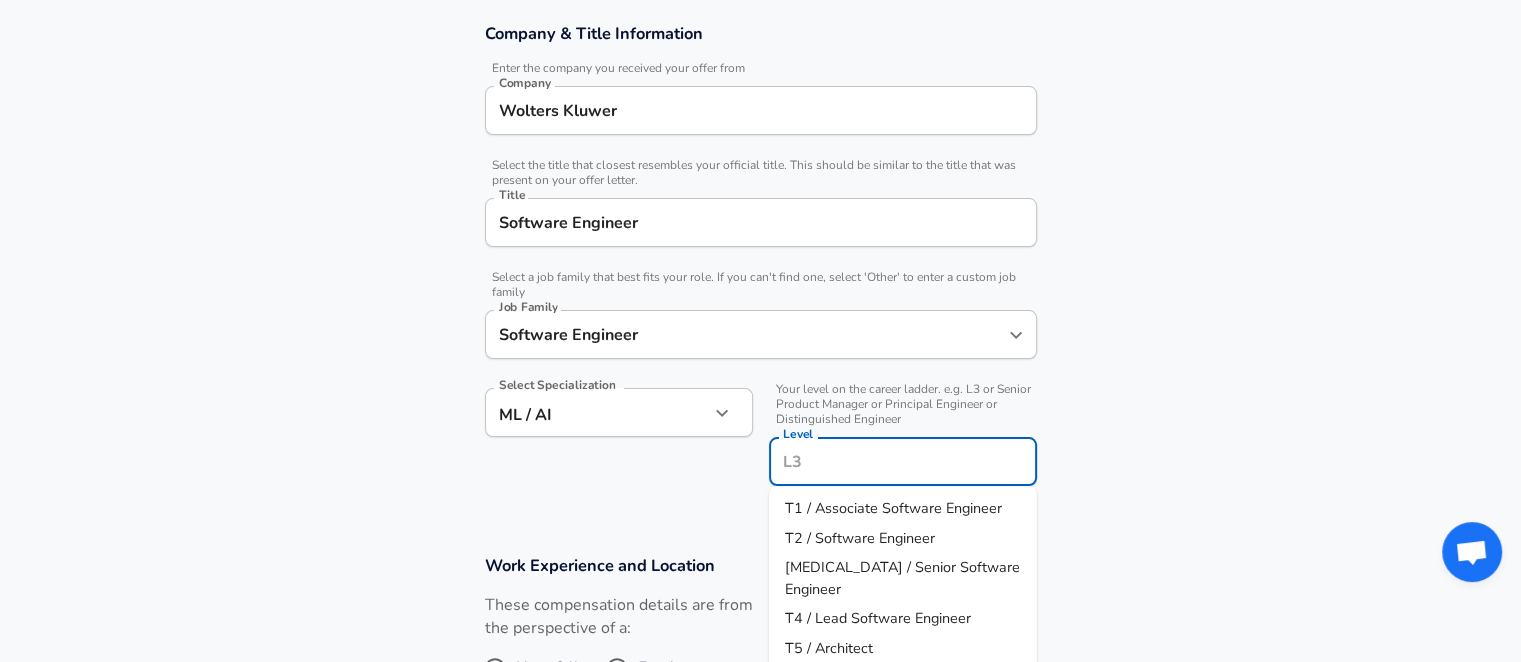 click on "T5 / Architect" at bounding box center (829, 648) 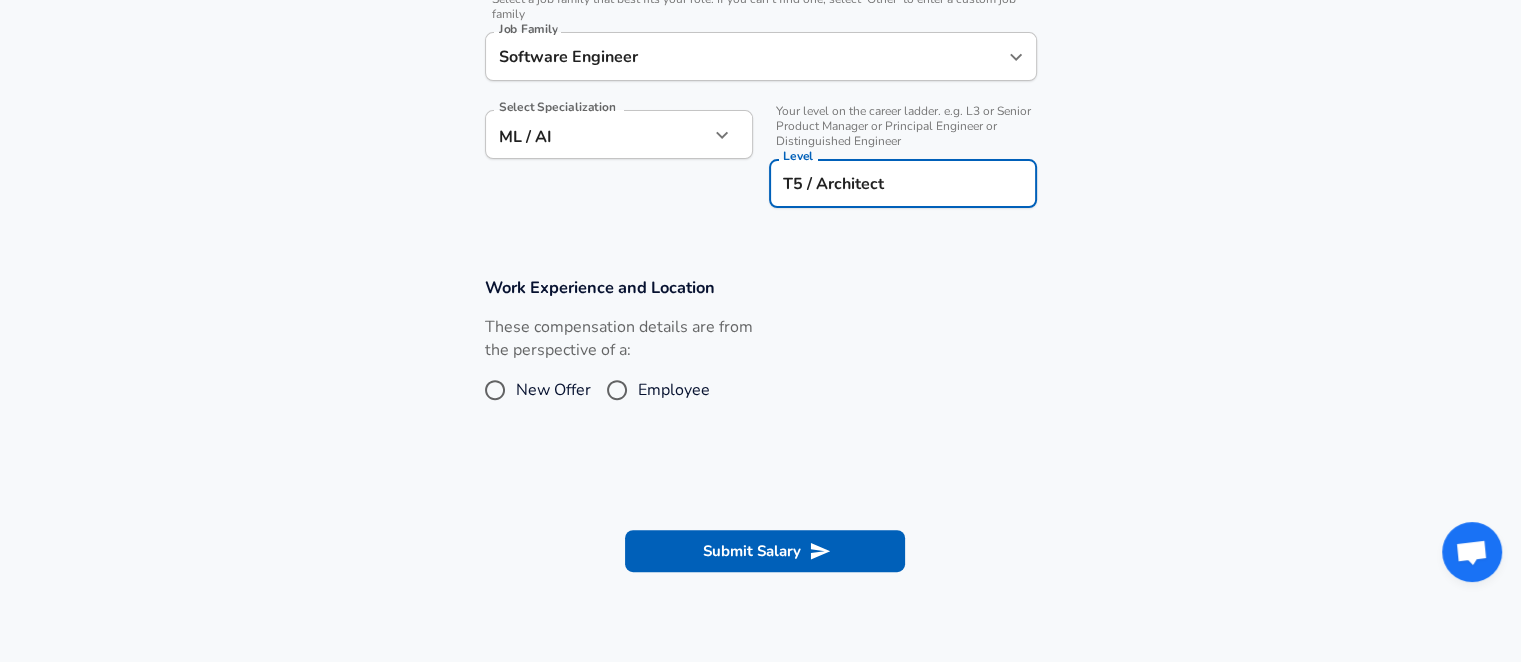 scroll, scrollTop: 646, scrollLeft: 0, axis: vertical 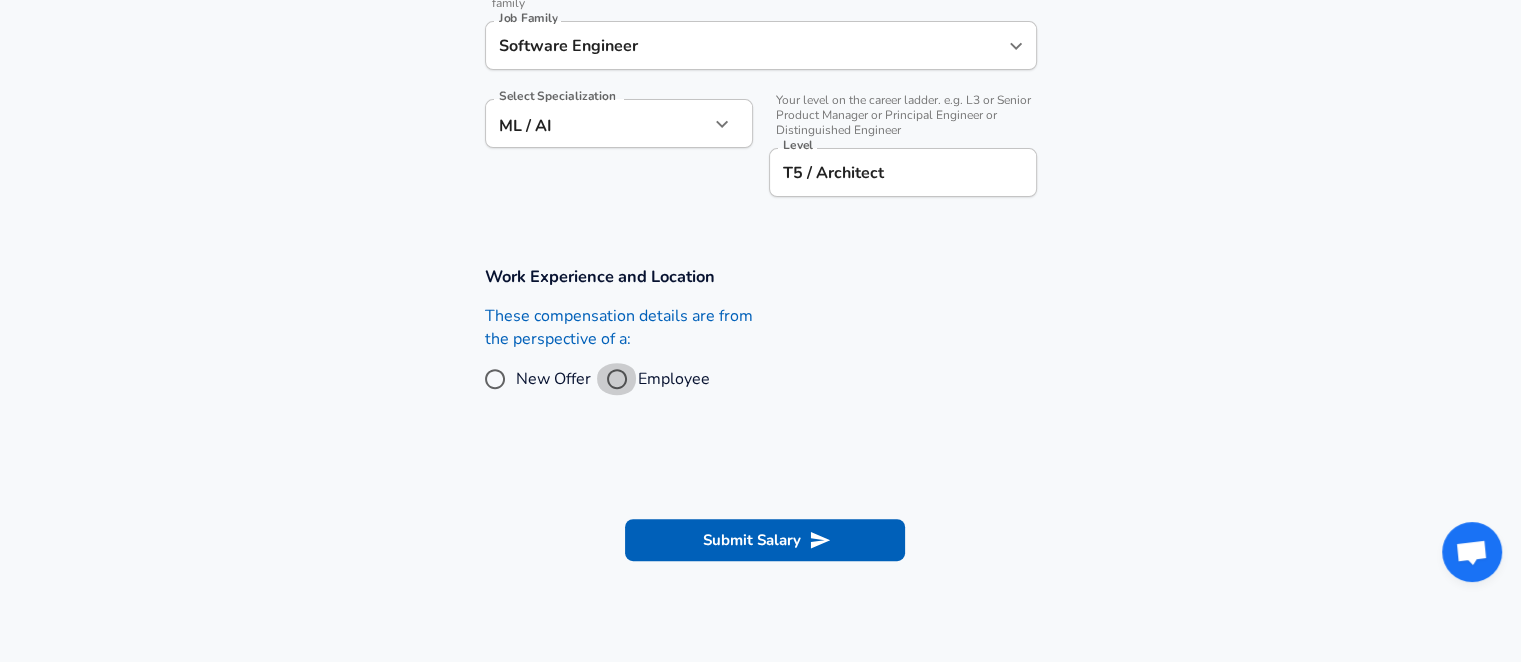 click on "Employee" at bounding box center (617, 379) 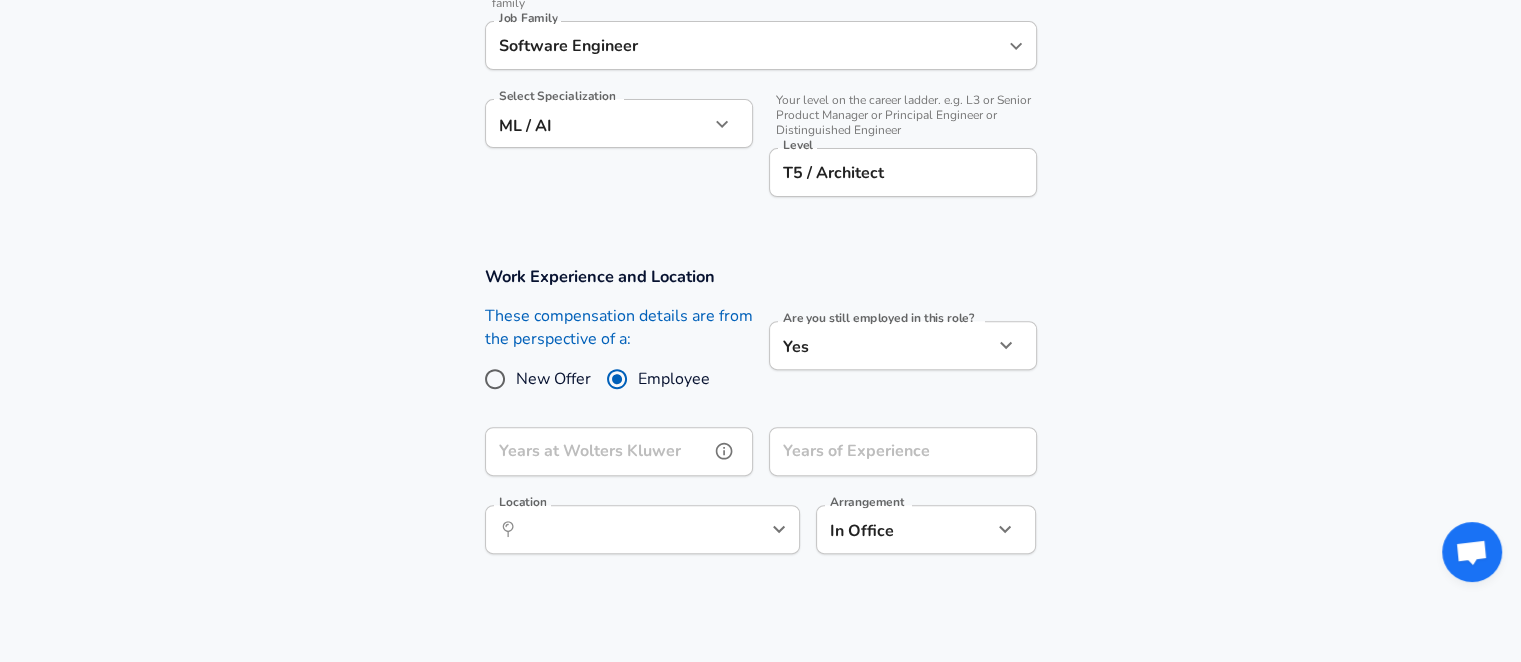 click on "Years at Wolters Kluwer" at bounding box center (597, 451) 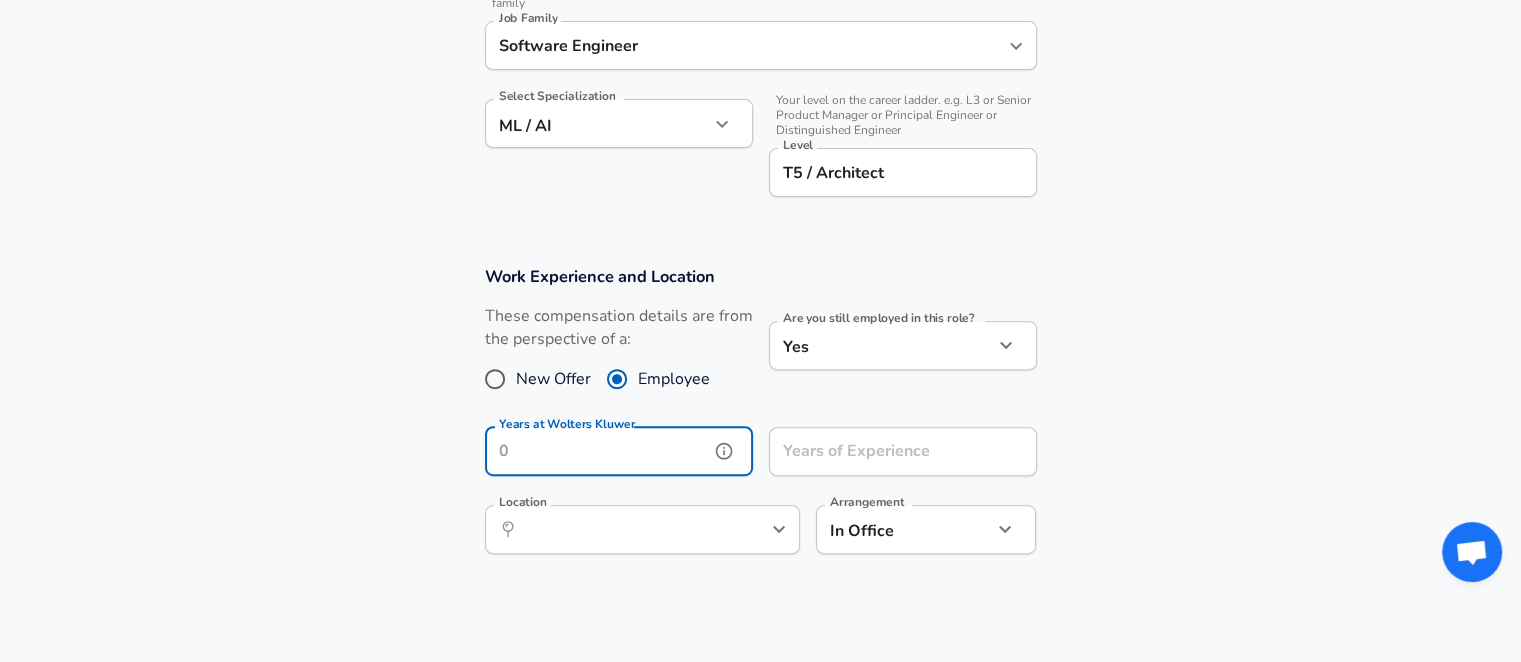 type on "2" 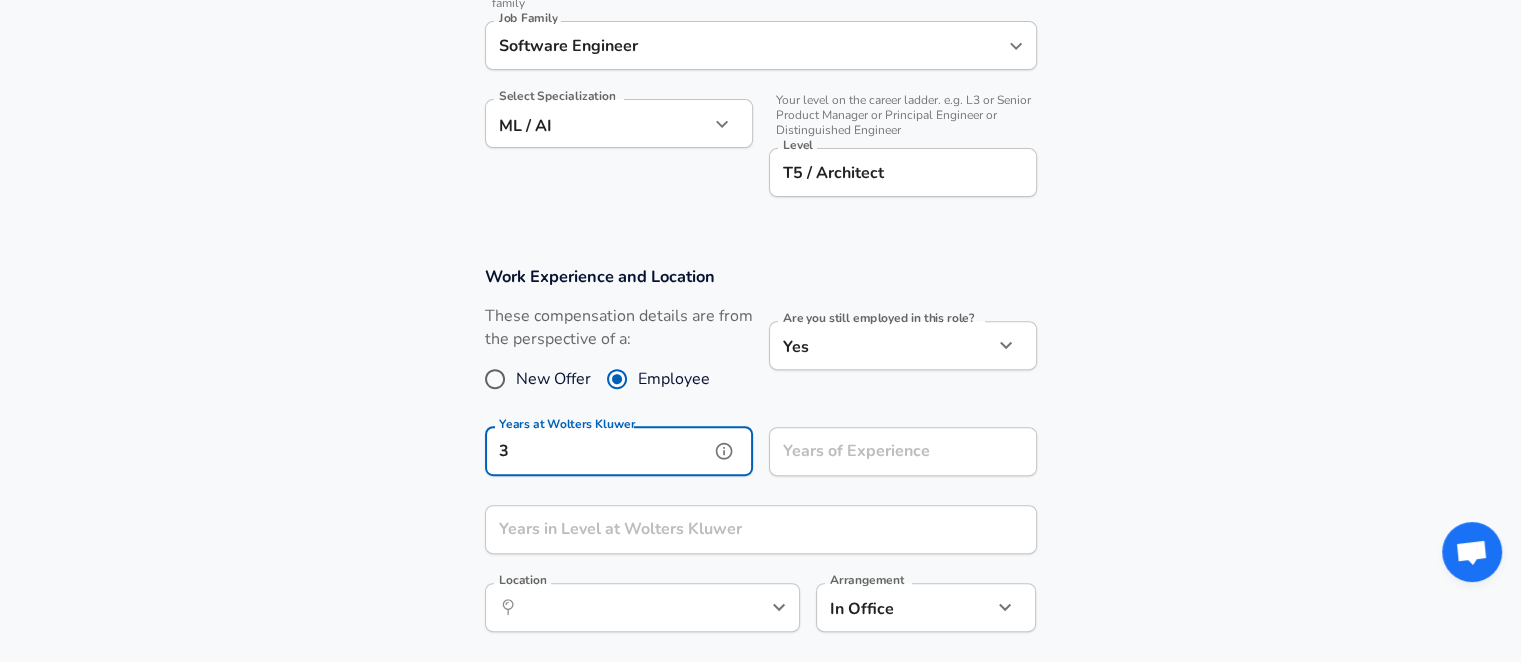 type on "3" 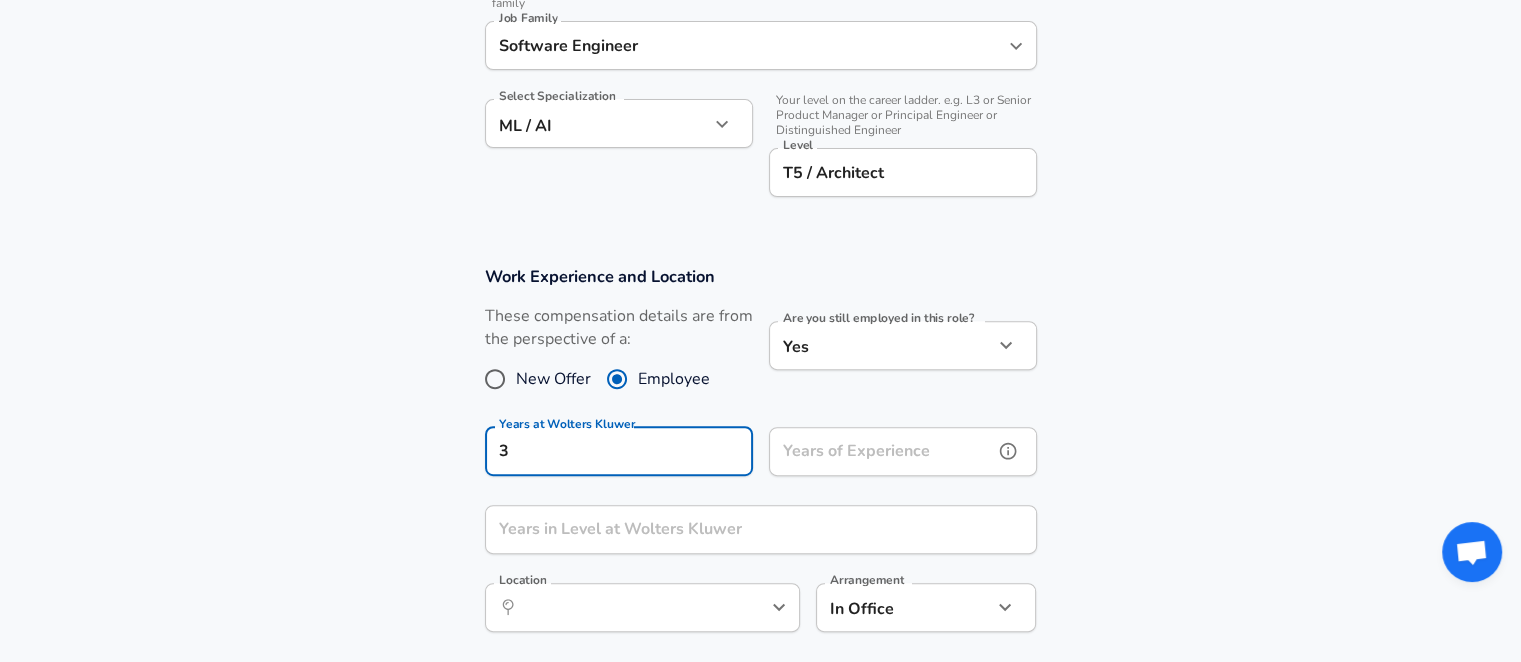 click on "Years of Experience" at bounding box center [881, 451] 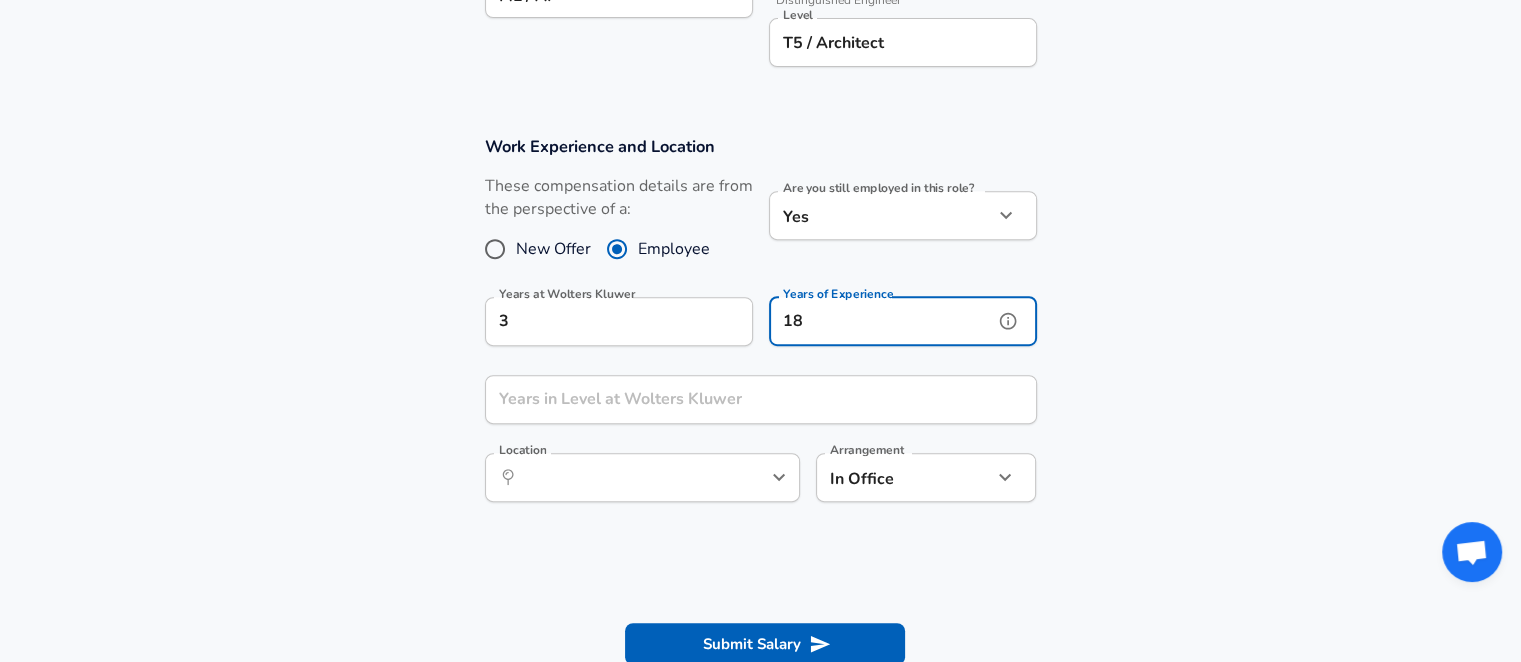 scroll, scrollTop: 783, scrollLeft: 0, axis: vertical 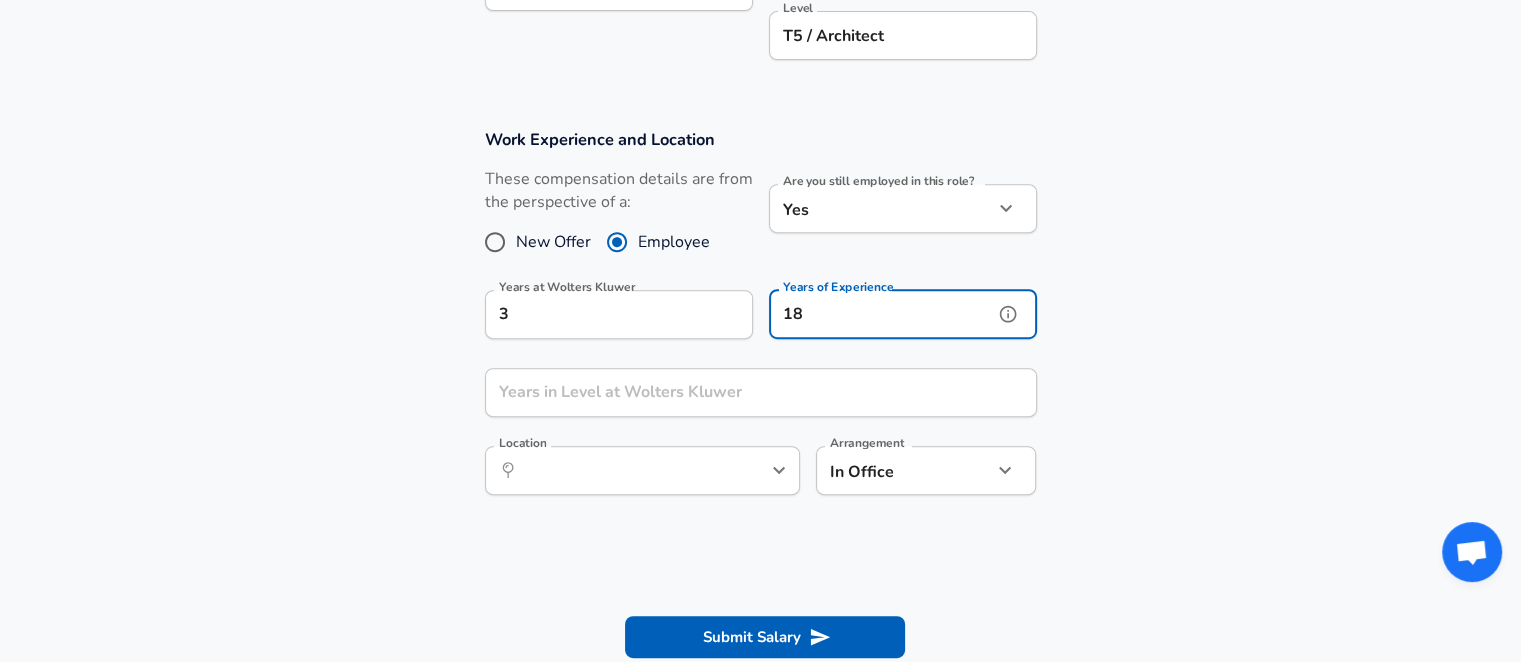 type on "18" 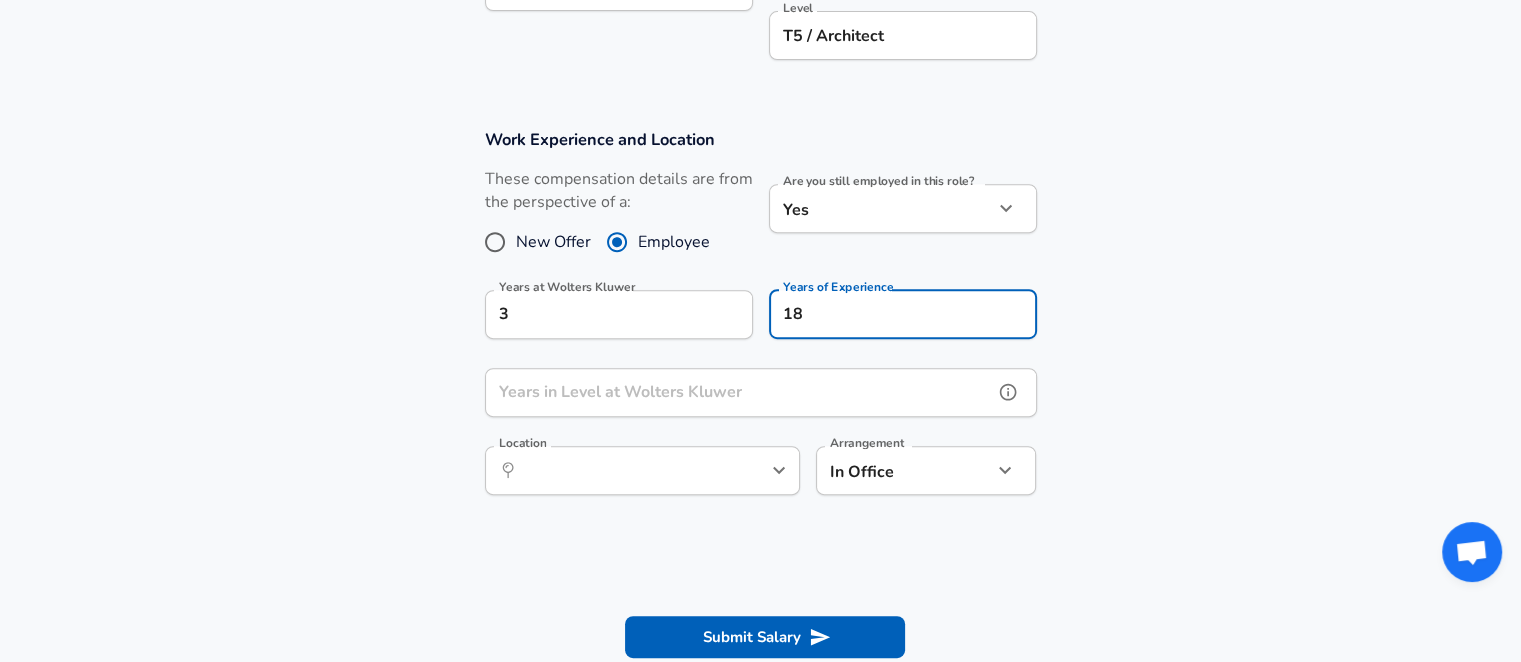 click on "Years in Level at Wolters Kluwer" at bounding box center (739, 392) 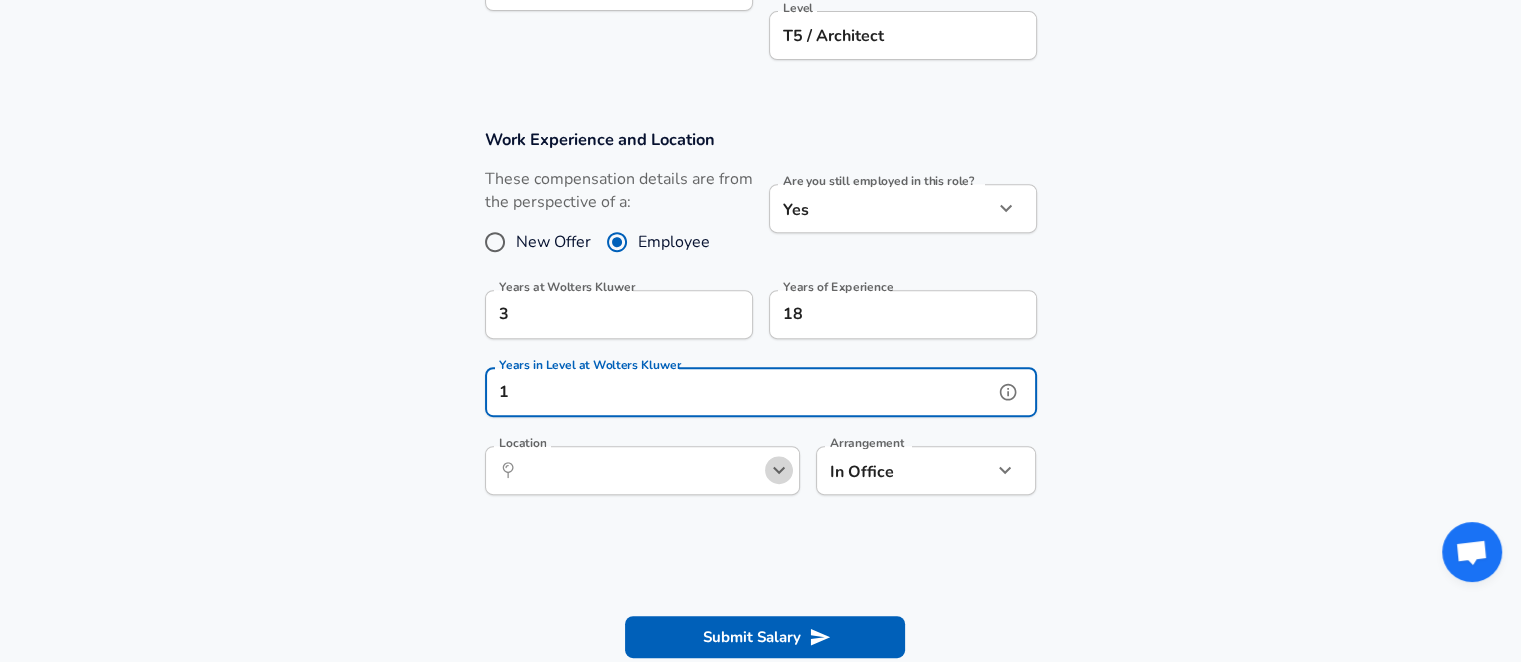 click 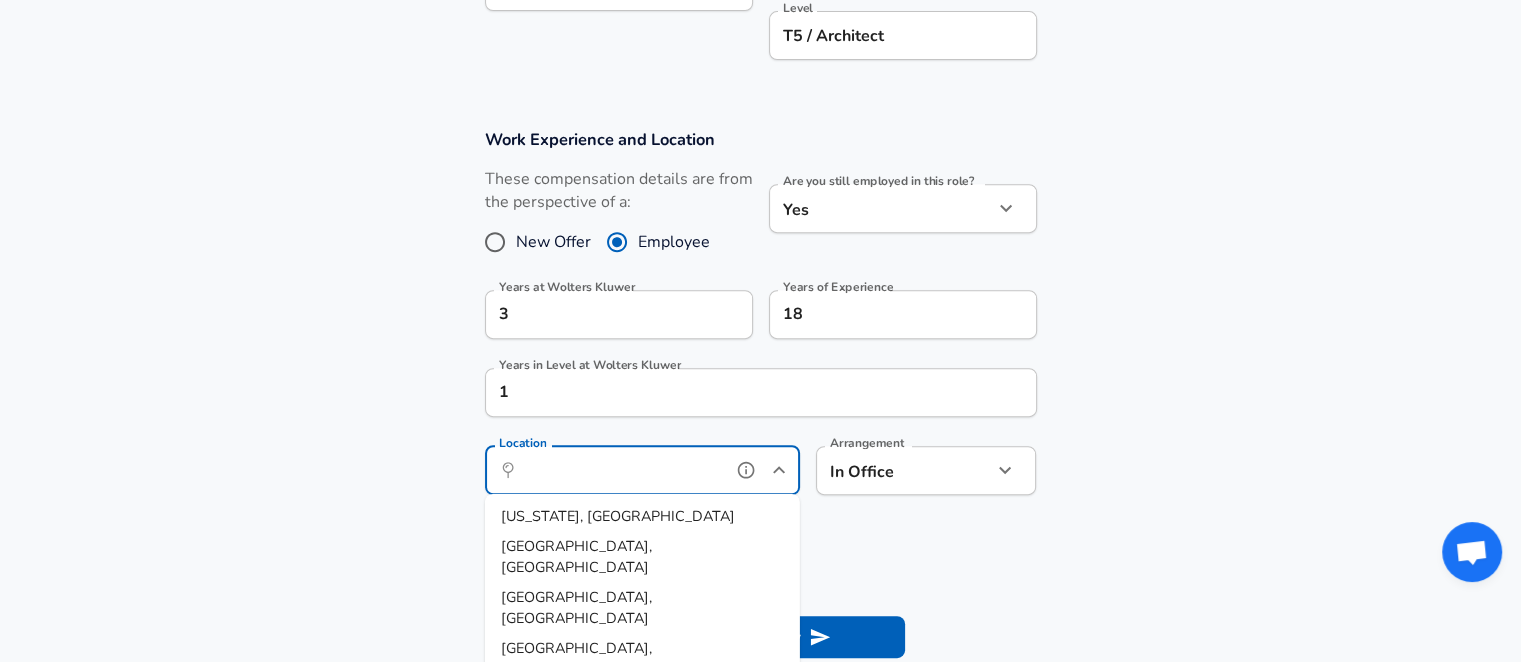 click on "[US_STATE], [GEOGRAPHIC_DATA]" at bounding box center (642, 517) 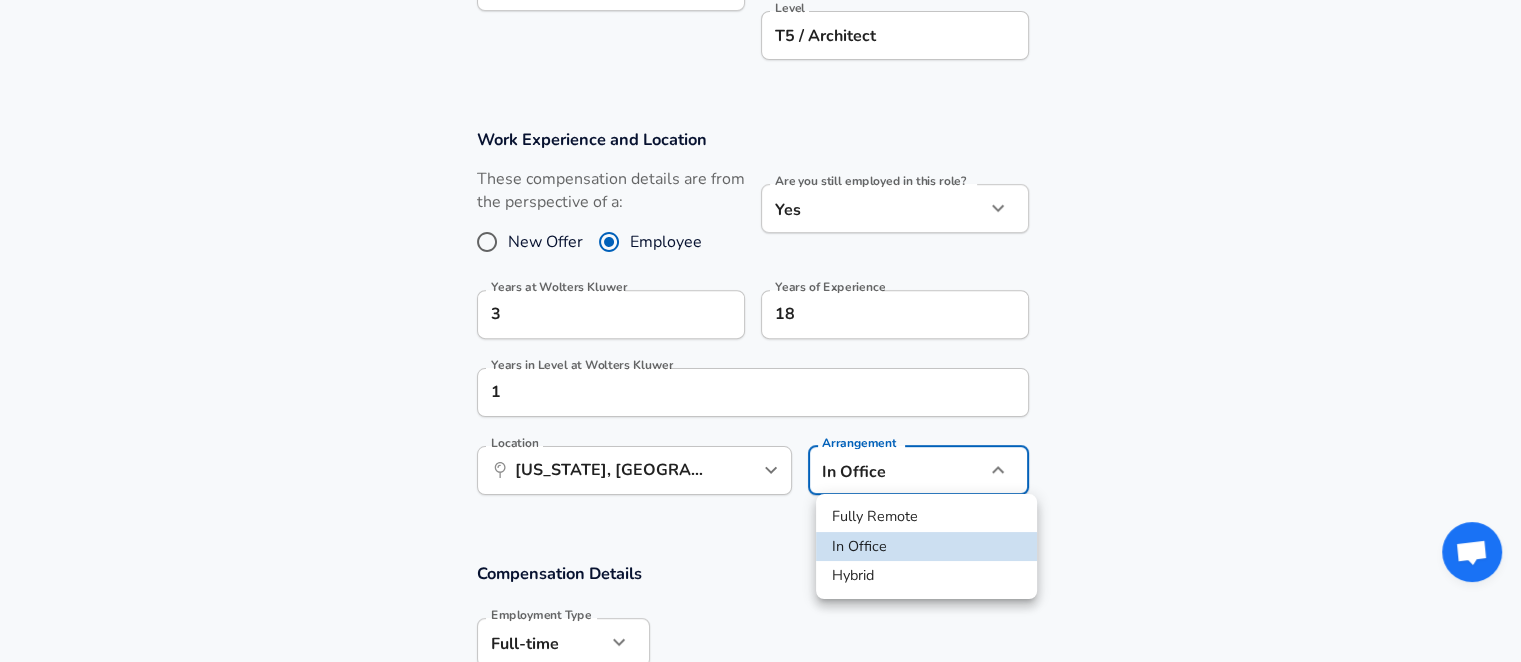 click on "Restart Add Your Salary Upload your offer letter   to verify your submission Enhance Privacy and Anonymity No Automatically hides specific fields until there are enough submissions to safely display the full details.   More Details Based on your submission and the data points that we have already collected, we will automatically hide and anonymize specific fields if there aren't enough data points to remain sufficiently anonymous. Company & Title Information   Enter the company you received your offer from Company Wolters Kluwer Company   Select the title that closest resembles your official title. This should be similar to the title that was present on your offer letter. Title Software Engineer Title   Select a job family that best fits your role. If you can't find one, select 'Other' to enter a custom job family Job Family Software Engineer Job Family Select Specialization ML / AI ML / AI Select Specialization   Level T5 / Architect Level Work Experience and Location New Offer Employee Yes yes 3 18 1 ​" at bounding box center (760, -452) 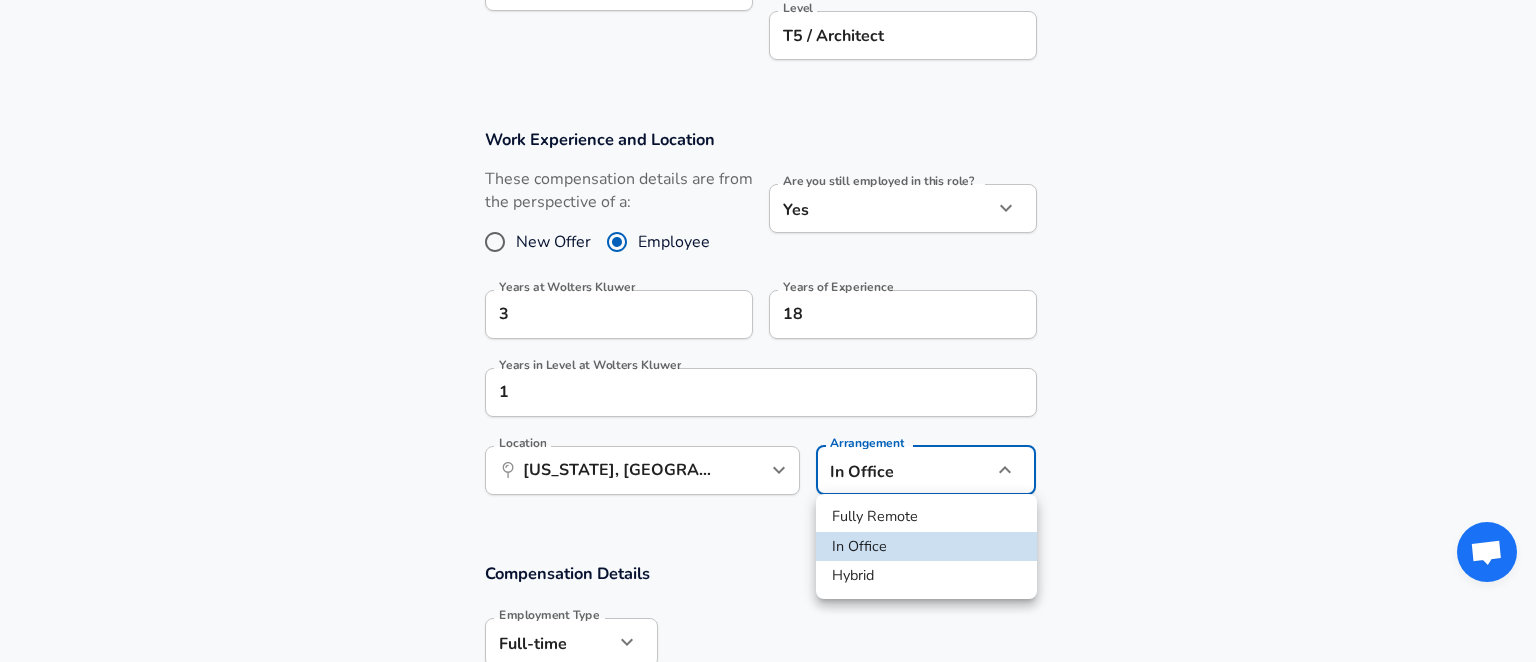 click on "Hybrid" at bounding box center [926, 576] 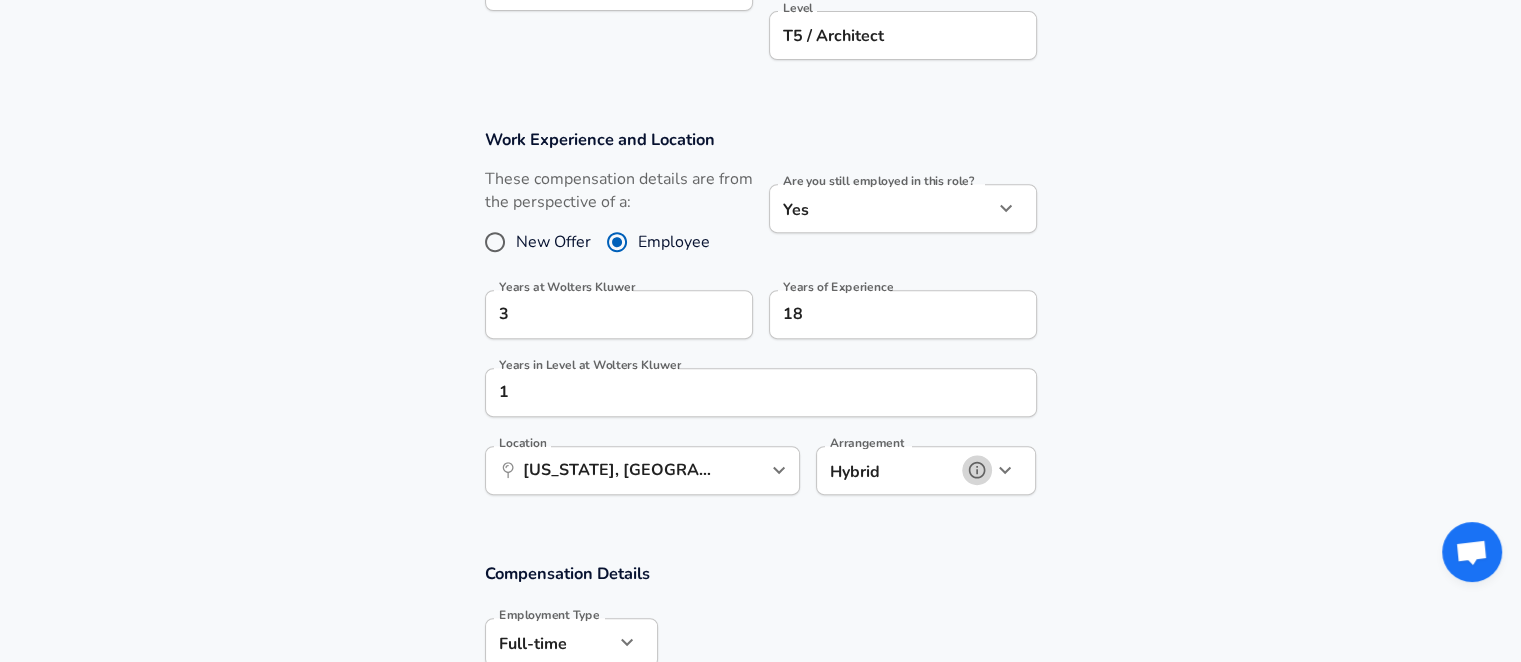 click 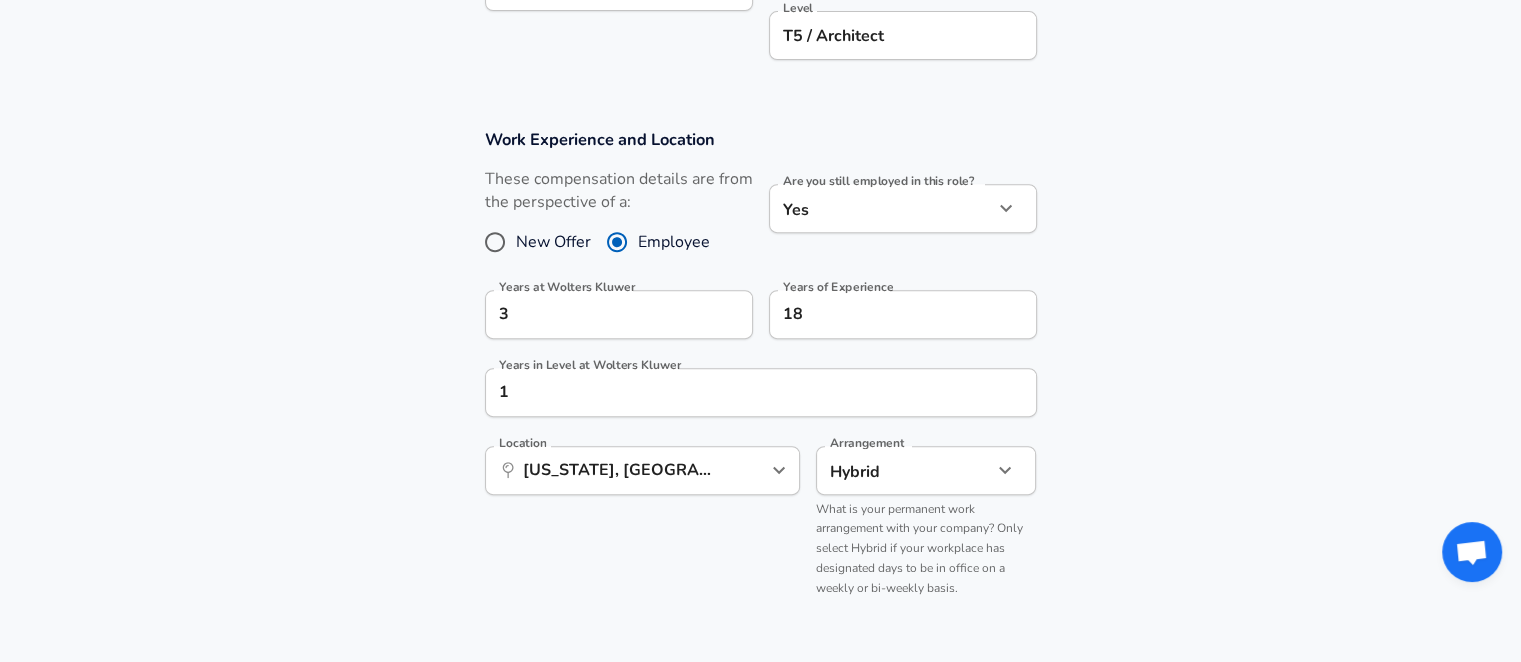 click on "Restart Add Your Salary Upload your offer letter   to verify your submission Enhance Privacy and Anonymity No Automatically hides specific fields until there are enough submissions to safely display the full details.   More Details Based on your submission and the data points that we have already collected, we will automatically hide and anonymize specific fields if there aren't enough data points to remain sufficiently anonymous. Company & Title Information   Enter the company you received your offer from Company Wolters Kluwer Company   Select the title that closest resembles your official title. This should be similar to the title that was present on your offer letter. Title Software Engineer Title   Select a job family that best fits your role. If you can't find one, select 'Other' to enter a custom job family Job Family Software Engineer Job Family Select Specialization ML / AI ML / AI Select Specialization   Level T5 / Architect Level Work Experience and Location New Offer Employee Yes yes 3 18 1 ​" at bounding box center [760, -452] 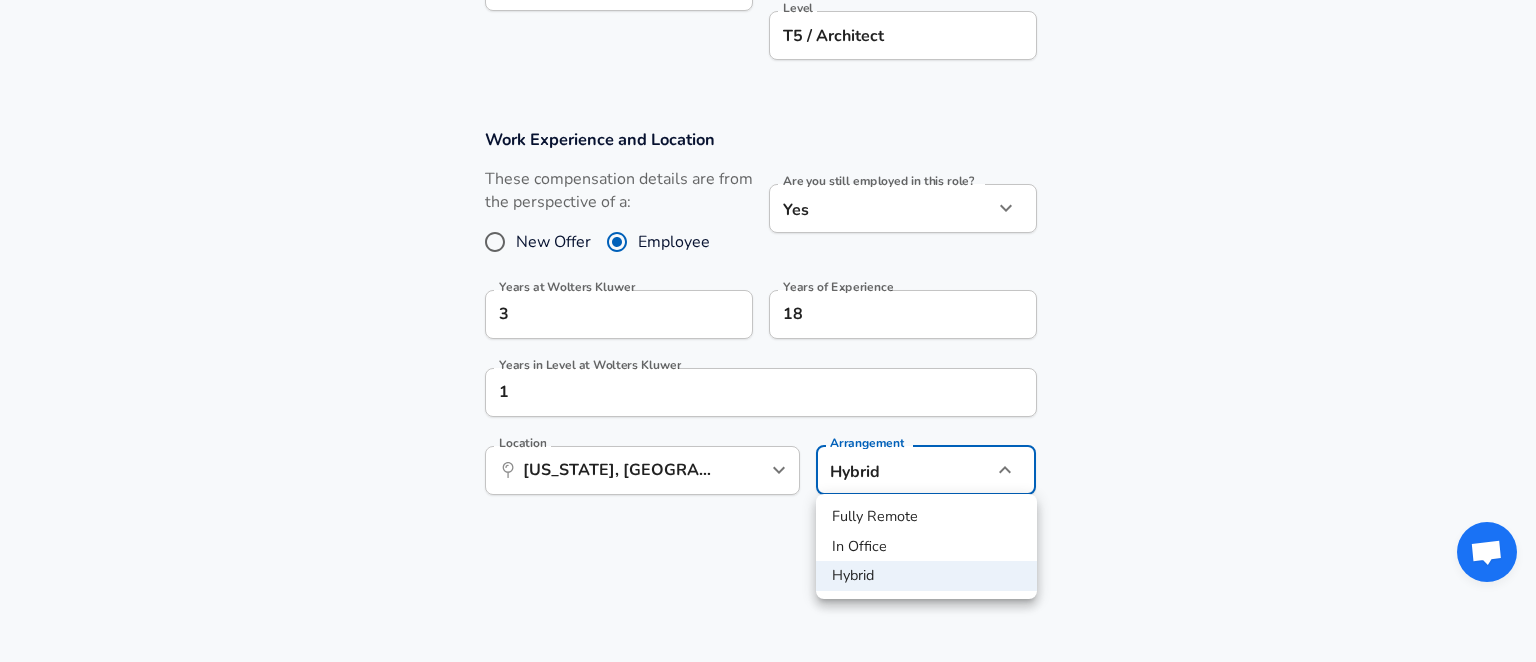 click on "Fully Remote" at bounding box center (926, 517) 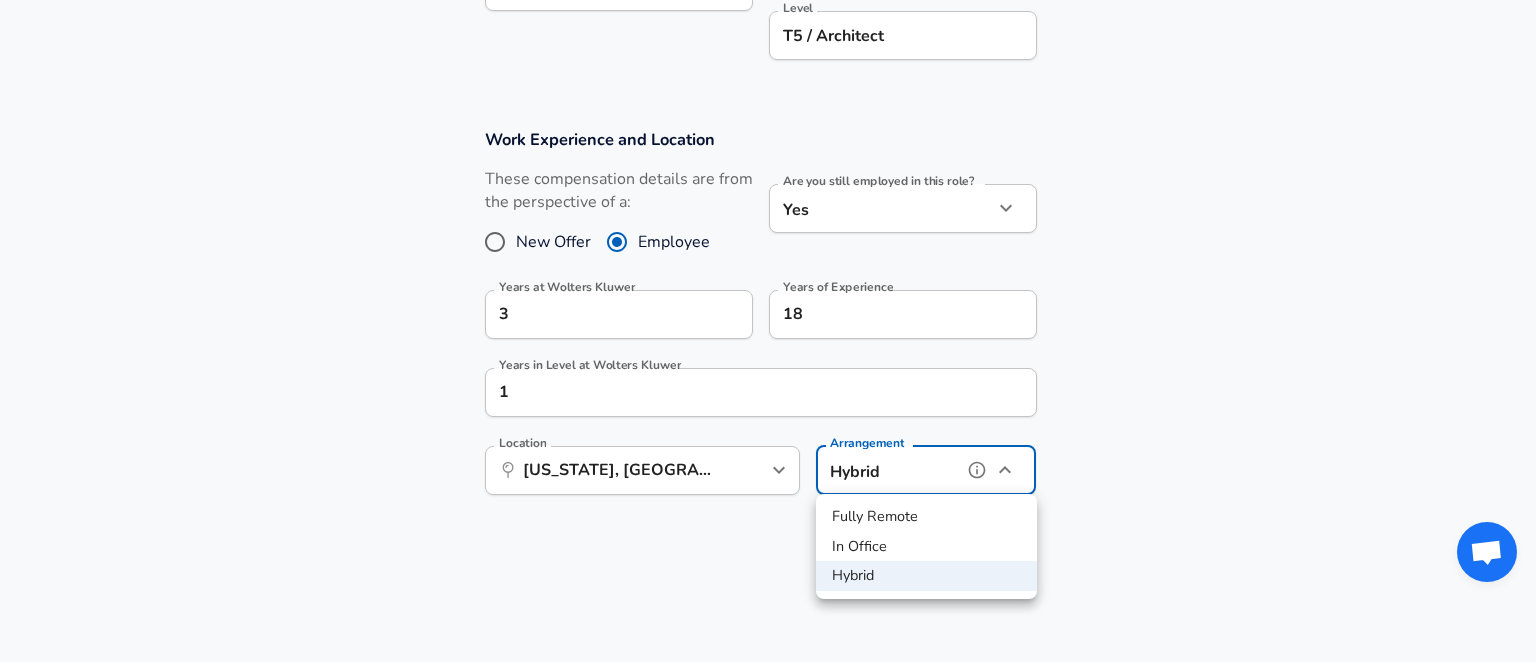 type on "remote" 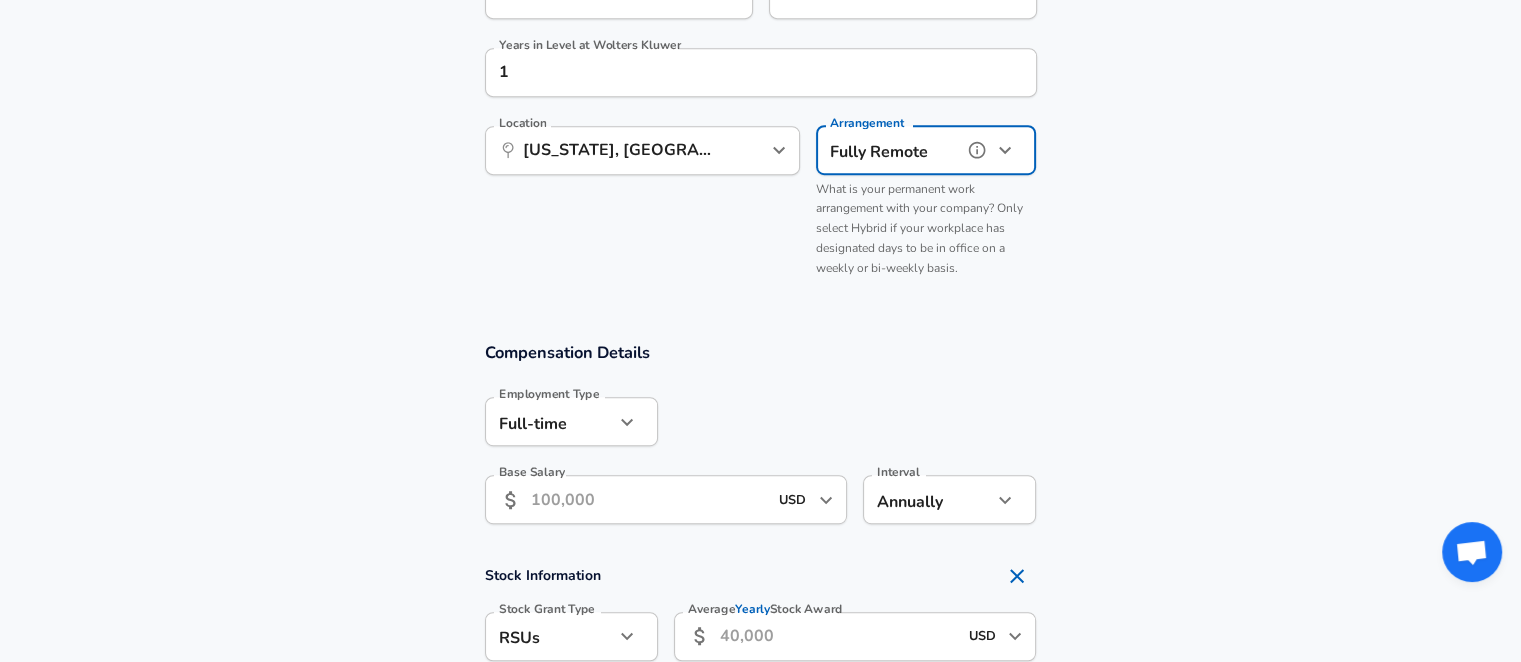 scroll, scrollTop: 1088, scrollLeft: 0, axis: vertical 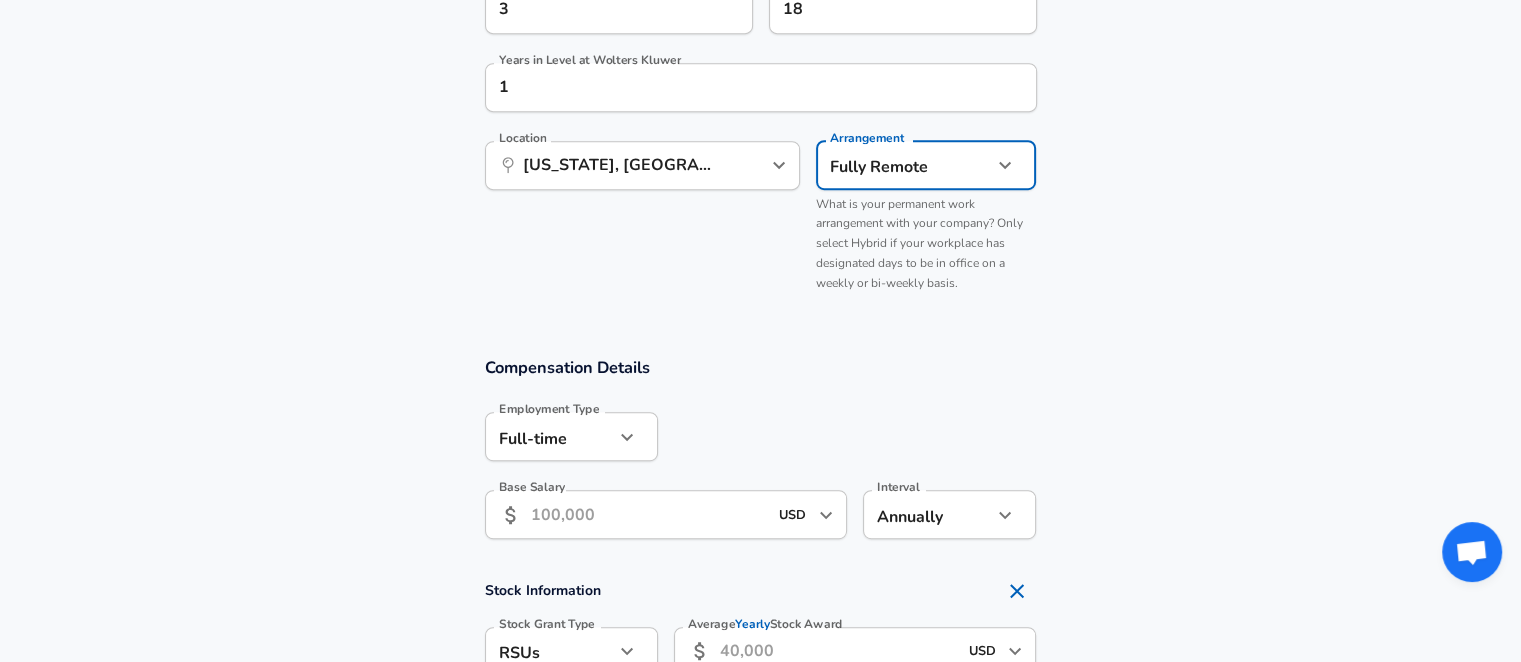 click on "Base Salary" at bounding box center (649, 514) 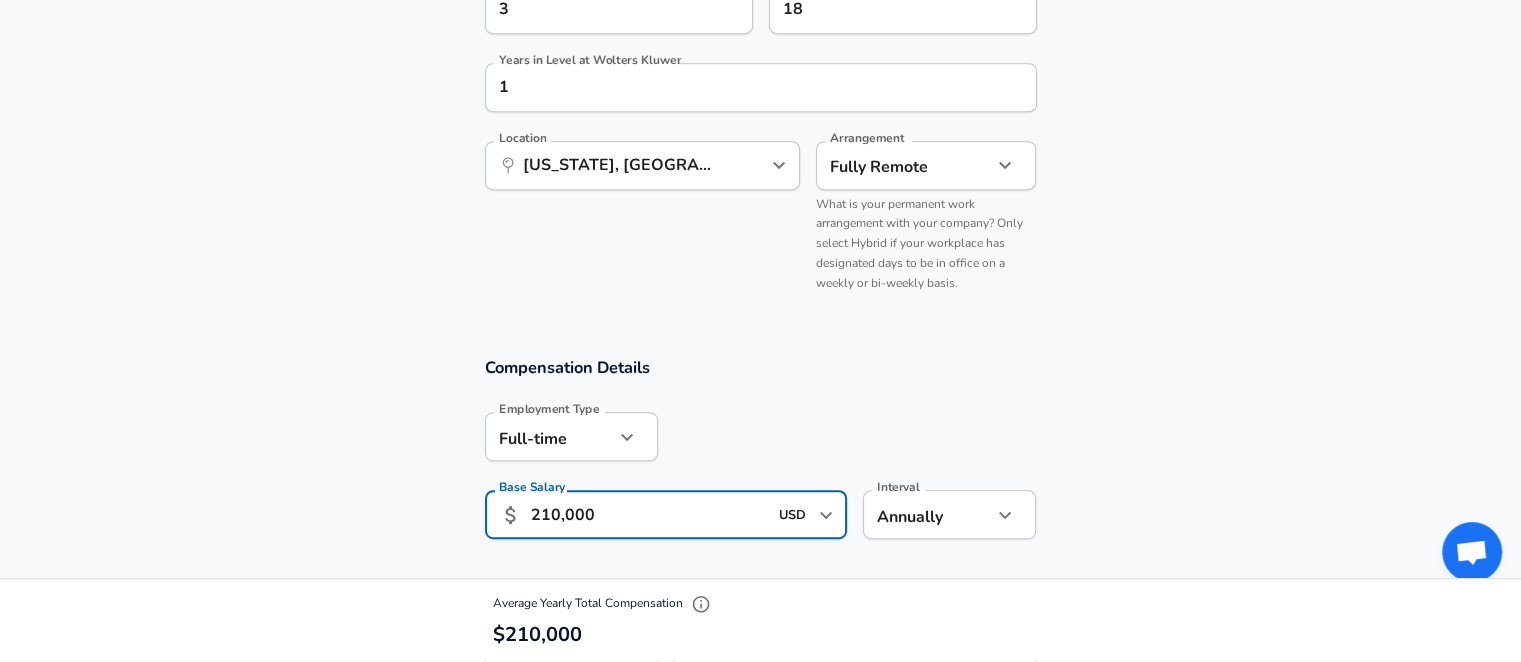 type on "210,000" 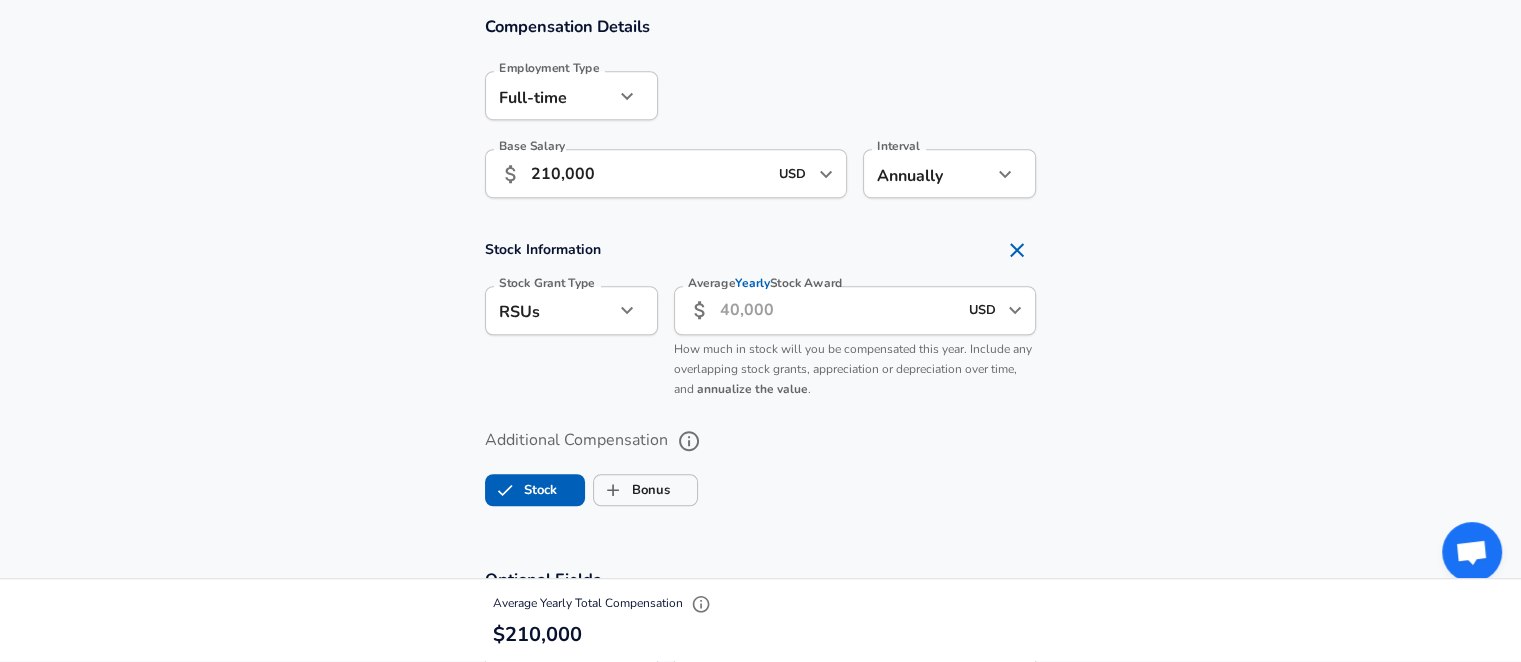 scroll, scrollTop: 1423, scrollLeft: 0, axis: vertical 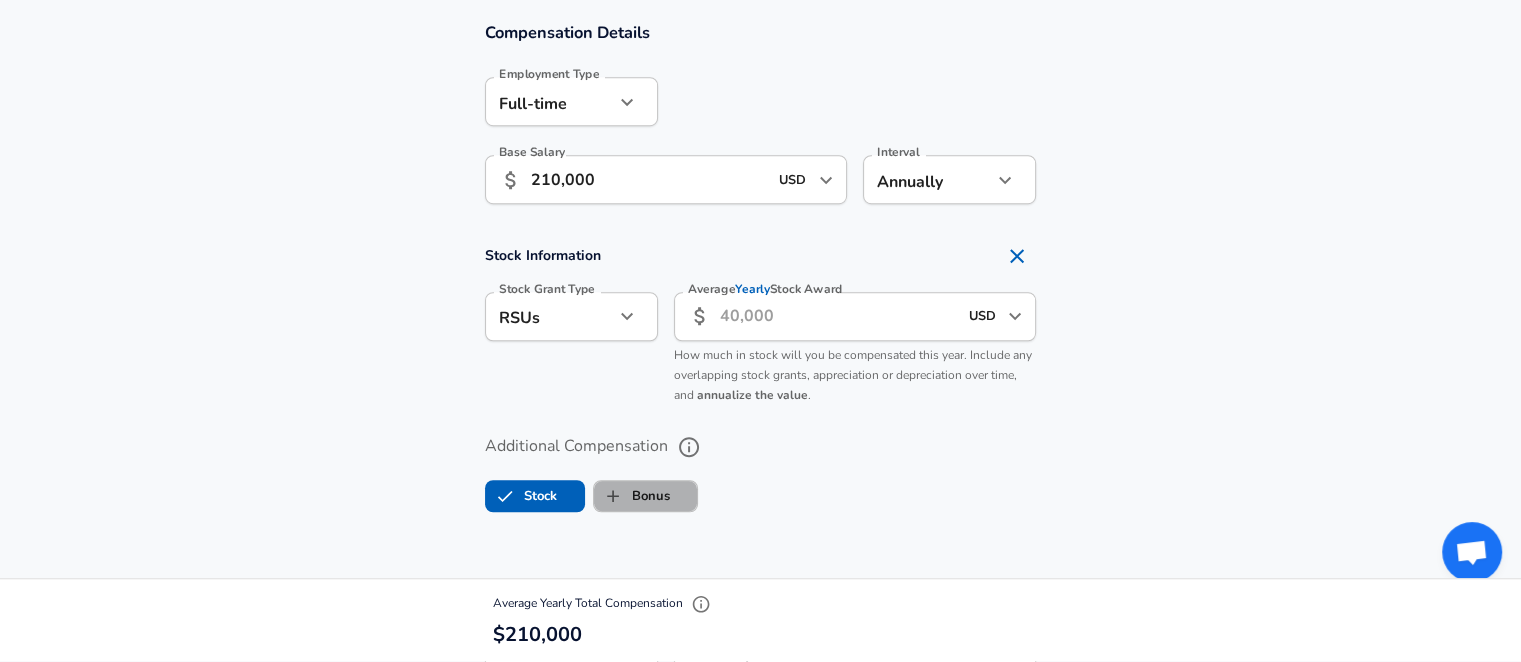 click on "Bonus" at bounding box center (632, 496) 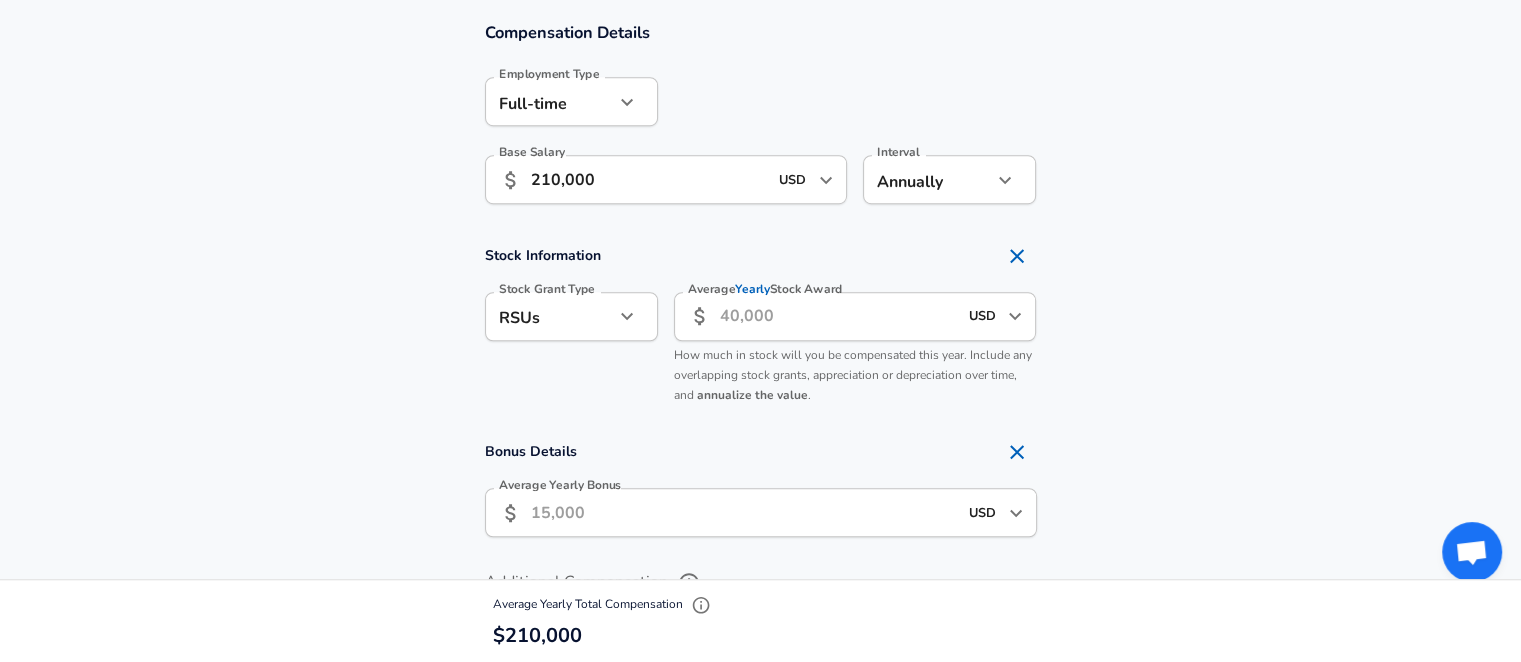 click on "Average Yearly Bonus" at bounding box center (744, 512) 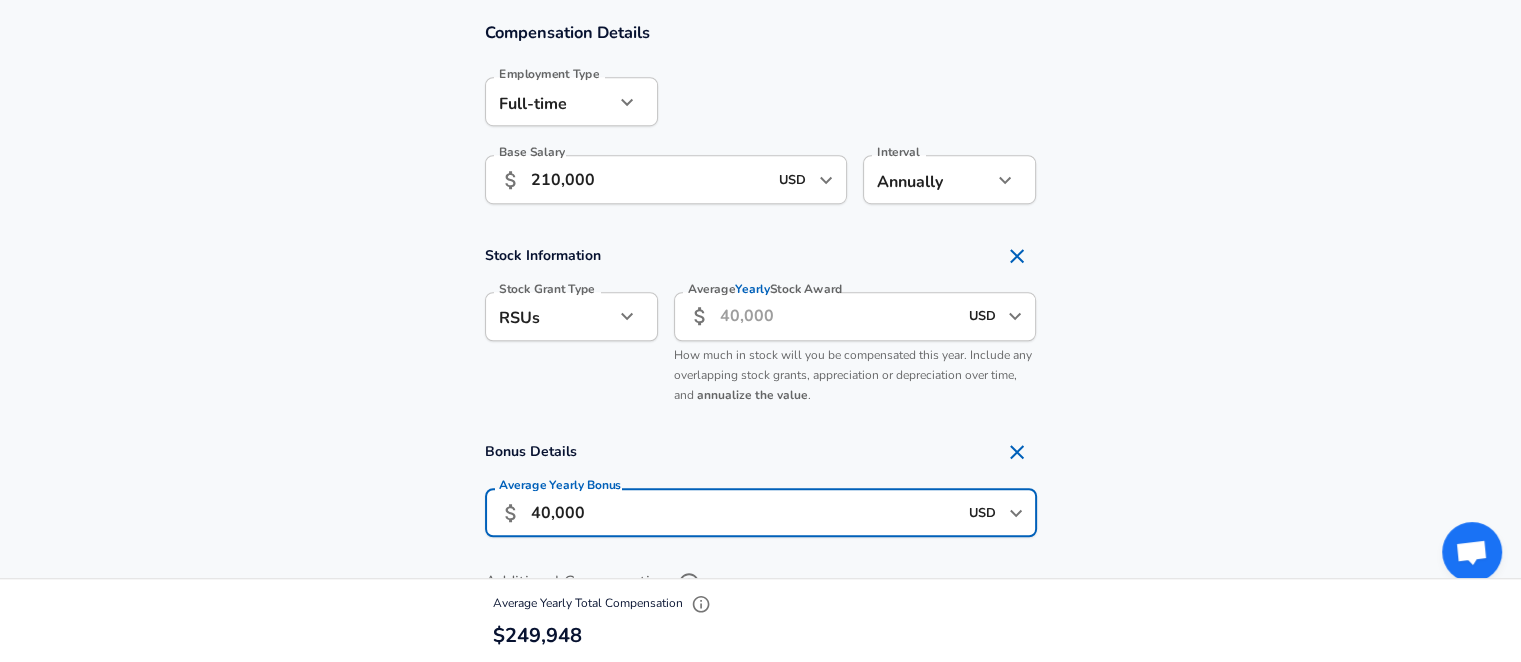 type on "40,000" 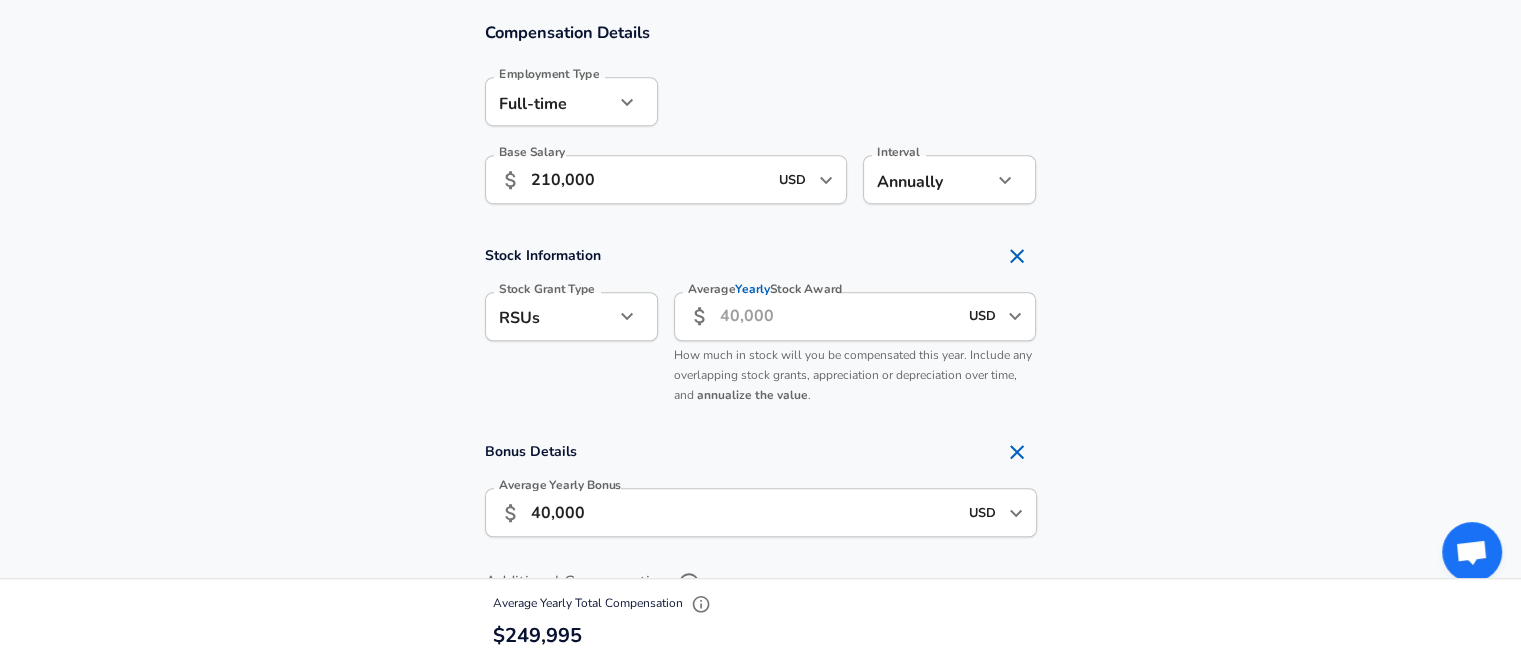 click on "Compensation Details Employment Type [DEMOGRAPHIC_DATA] full_time Employment Type Base Salary ​ 210,000 USD ​ Base Salary Interval Annually yearly Interval Stock Information  Stock Grant Type RSUs stock Stock Grant Type Average  Yearly  Stock Award ​ USD ​ Average  Yearly  Stock Award   How much in stock will you be compensated this year. Include any overlapping stock grants, appreciation or depreciation over time, and   annualize the value . Bonus Details  Average Yearly Bonus ​ 40,000 USD ​ Average Yearly Bonus Additional Compensation   Stock Bonus" at bounding box center [760, 343] 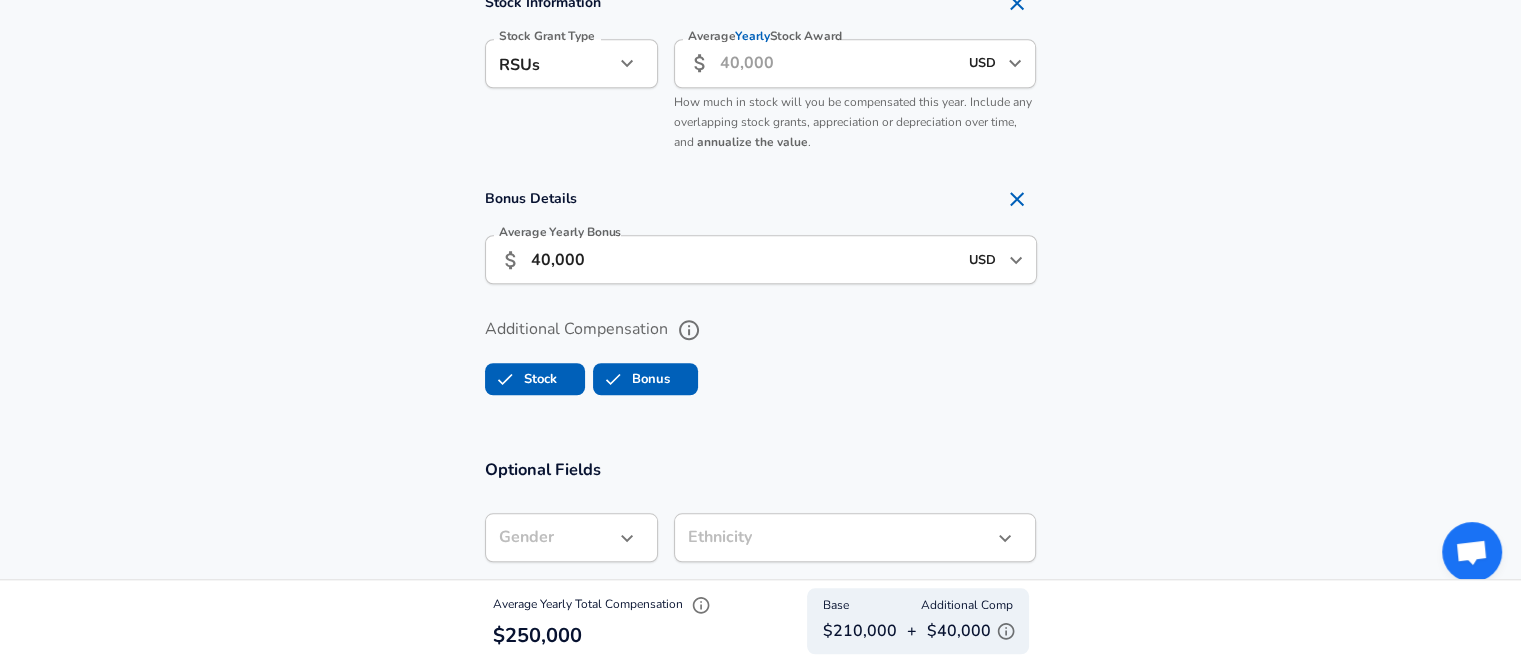scroll, scrollTop: 1679, scrollLeft: 0, axis: vertical 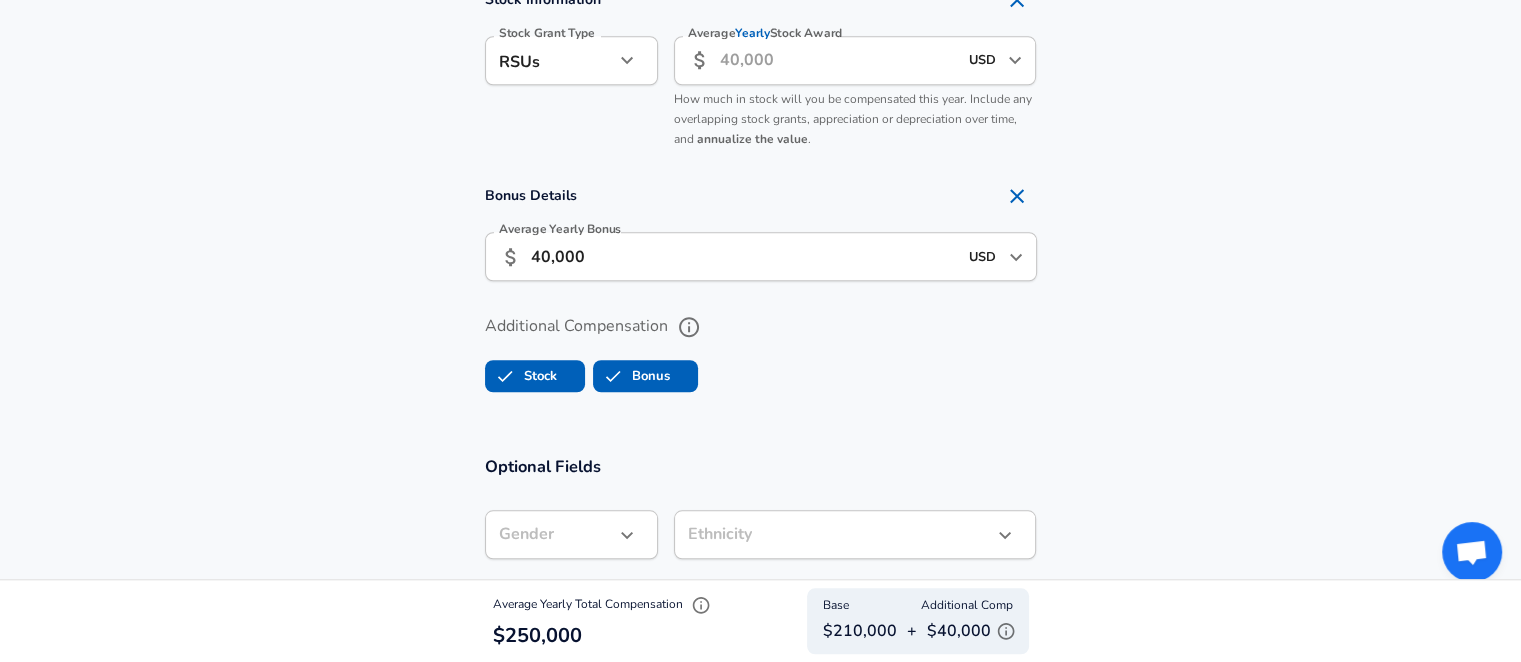 click on "Stock" at bounding box center [521, 376] 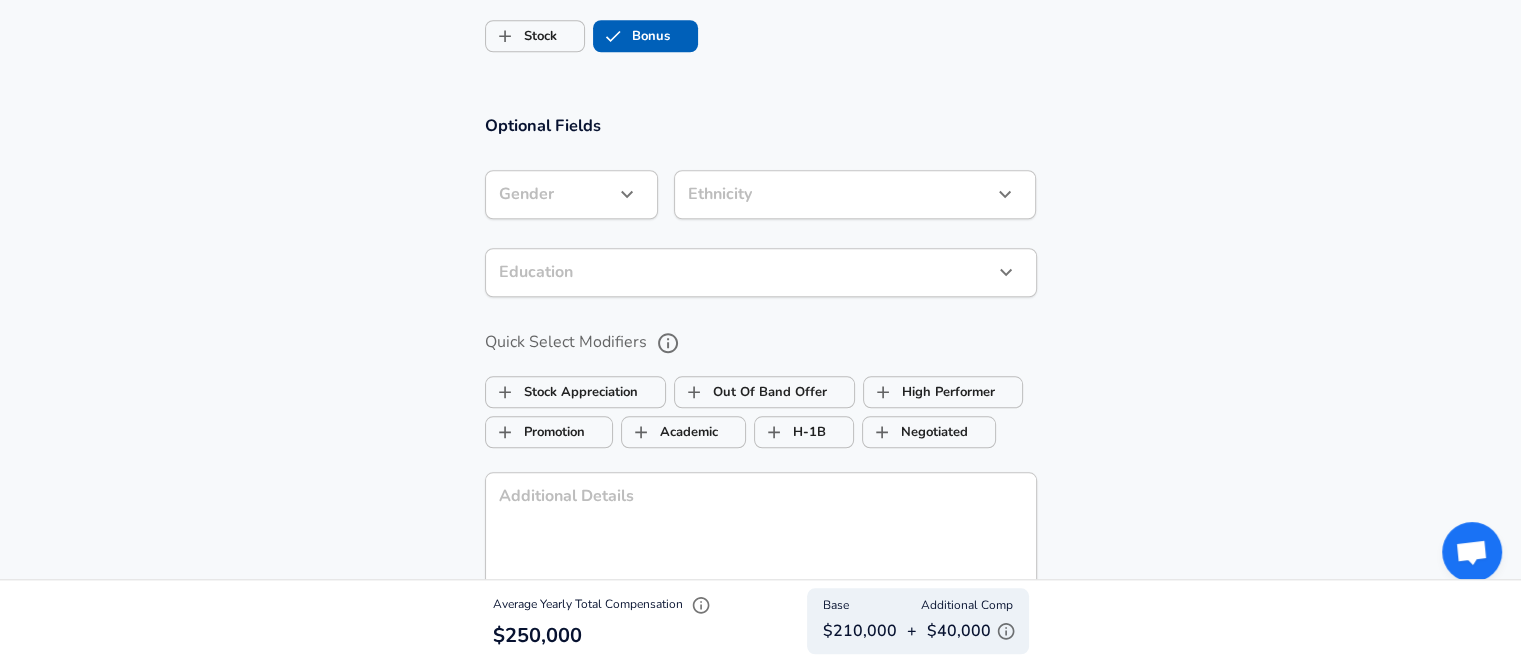 scroll, scrollTop: 1840, scrollLeft: 0, axis: vertical 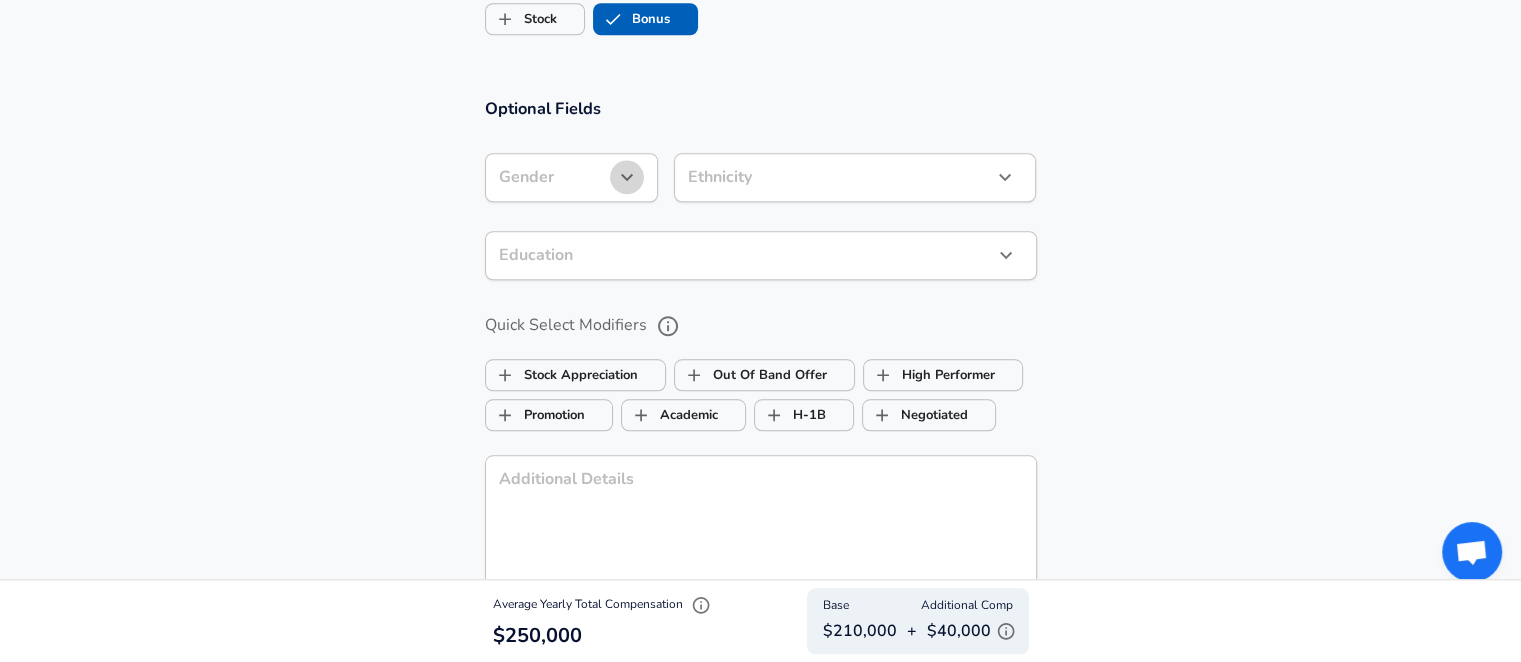 click 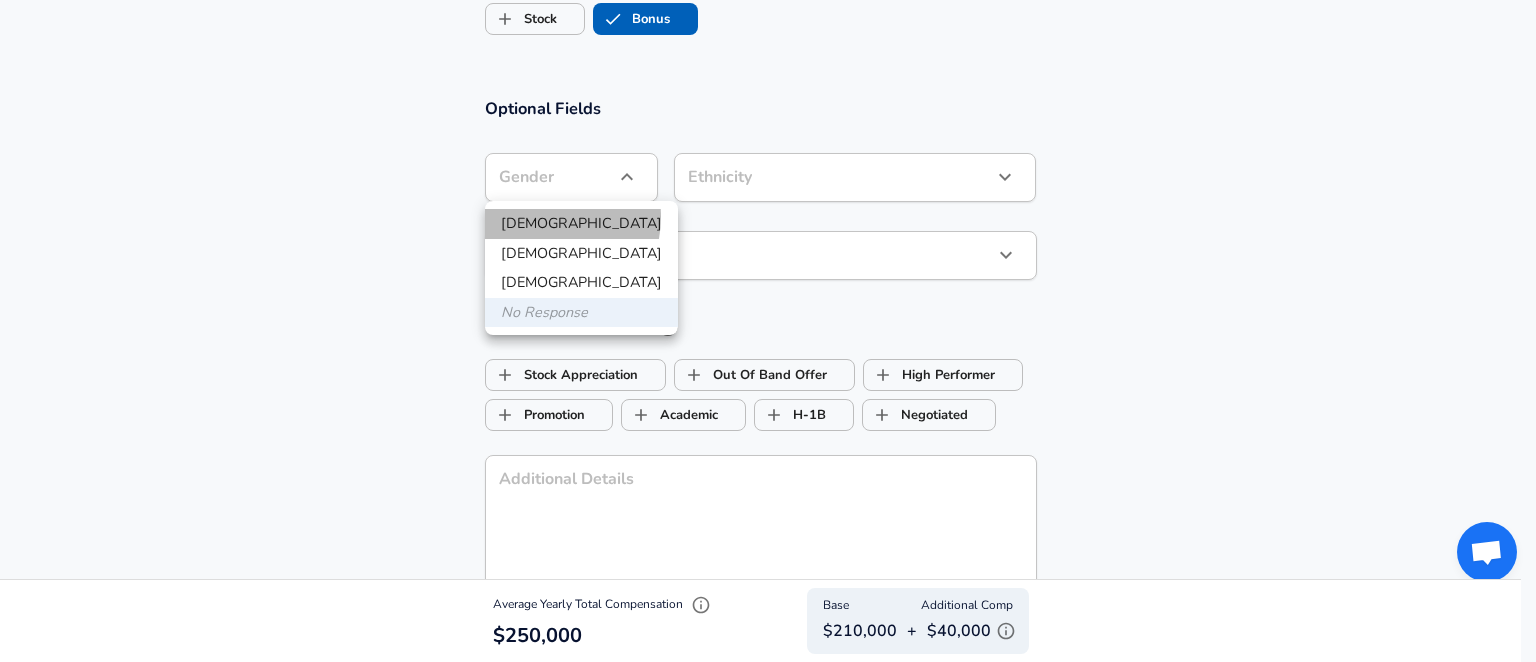 click on "[DEMOGRAPHIC_DATA]" at bounding box center (581, 224) 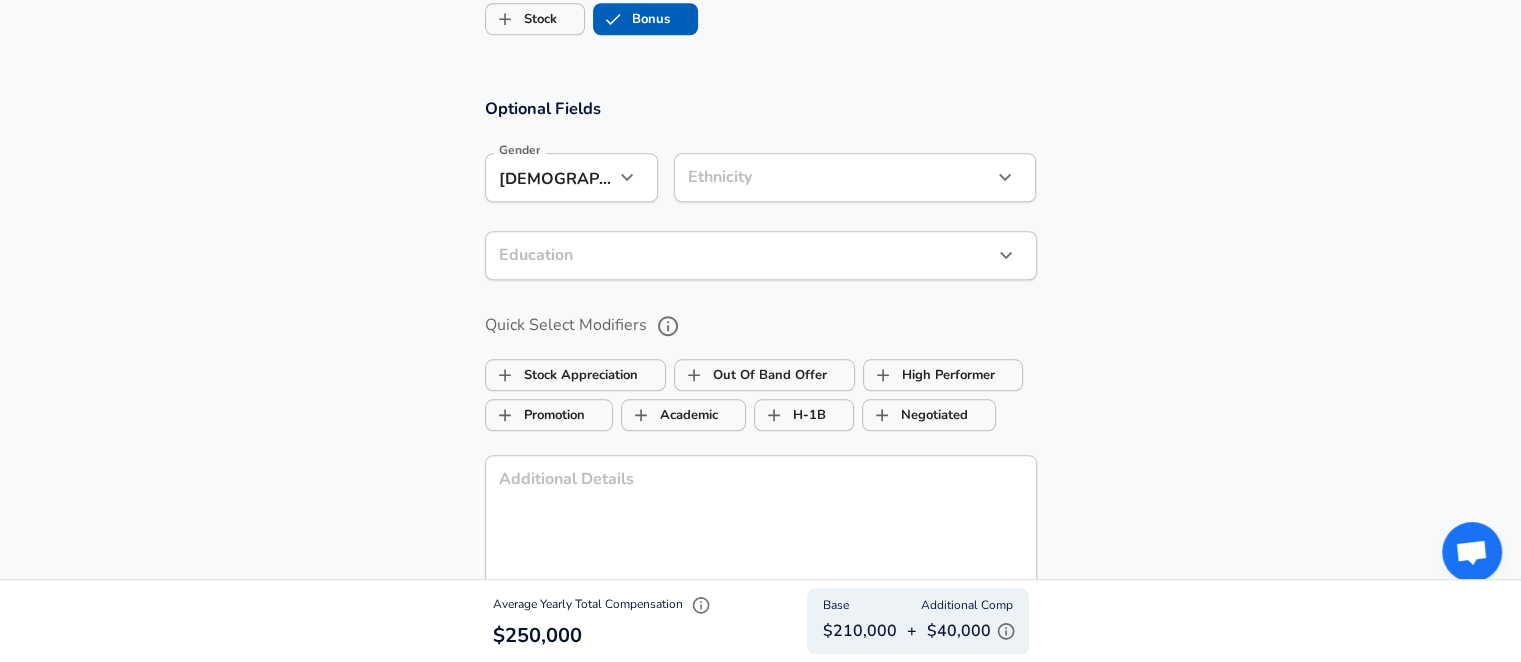 click on "Restart Add Your Salary Upload your offer letter   to verify your submission Enhance Privacy and Anonymity No Automatically hides specific fields until there are enough submissions to safely display the full details.   More Details Based on your submission and the data points that we have already collected, we will automatically hide and anonymize specific fields if there aren't enough data points to remain sufficiently anonymous. Company & Title Information   Enter the company you received your offer from Company Wolters Kluwer Company   Select the title that closest resembles your official title. This should be similar to the title that was present on your offer letter. Title Software Engineer Title   Select a job family that best fits your role. If you can't find one, select 'Other' to enter a custom job family Job Family Software Engineer Job Family Select Specialization ML / AI ML / AI Select Specialization   Level T5 / Architect Level Work Experience and Location New Offer Employee Yes yes 3 18 1 ​" at bounding box center (760, -1509) 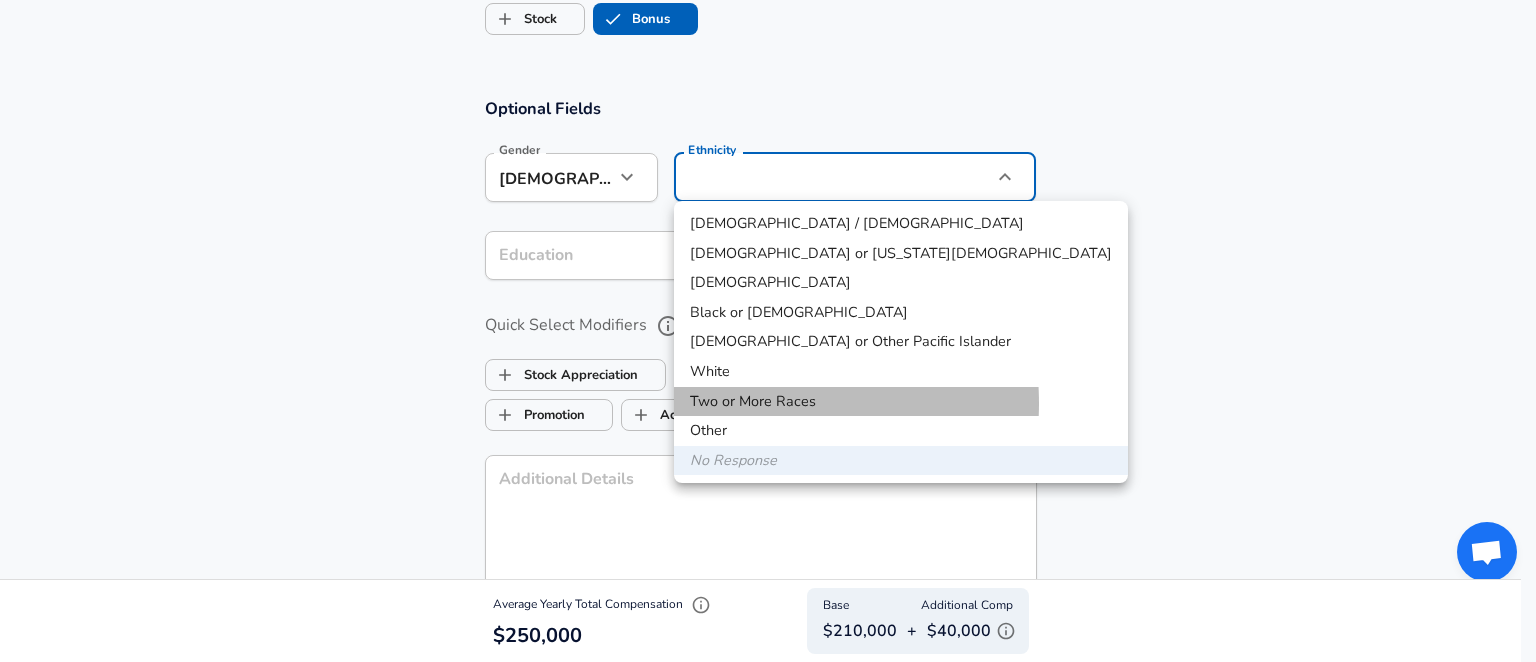 click on "Two or More Races" at bounding box center (901, 402) 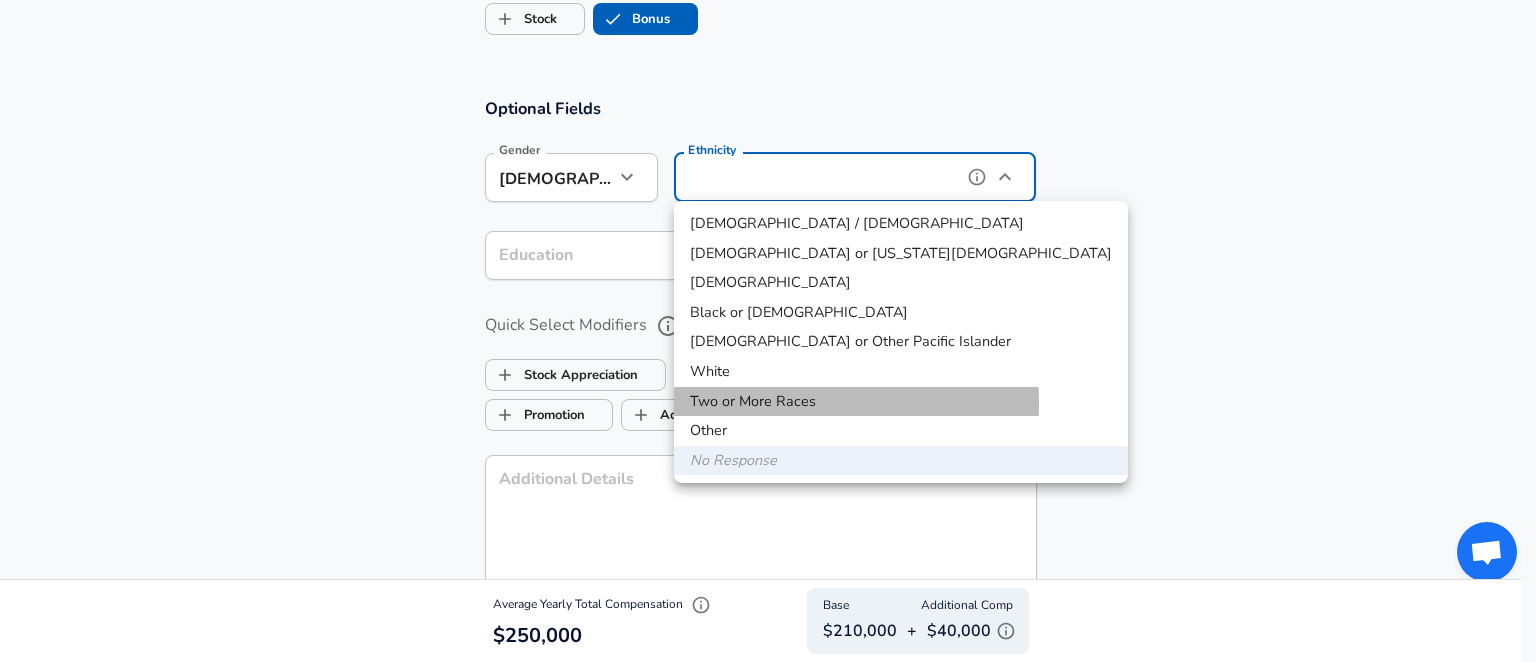 type on "Two or More Races" 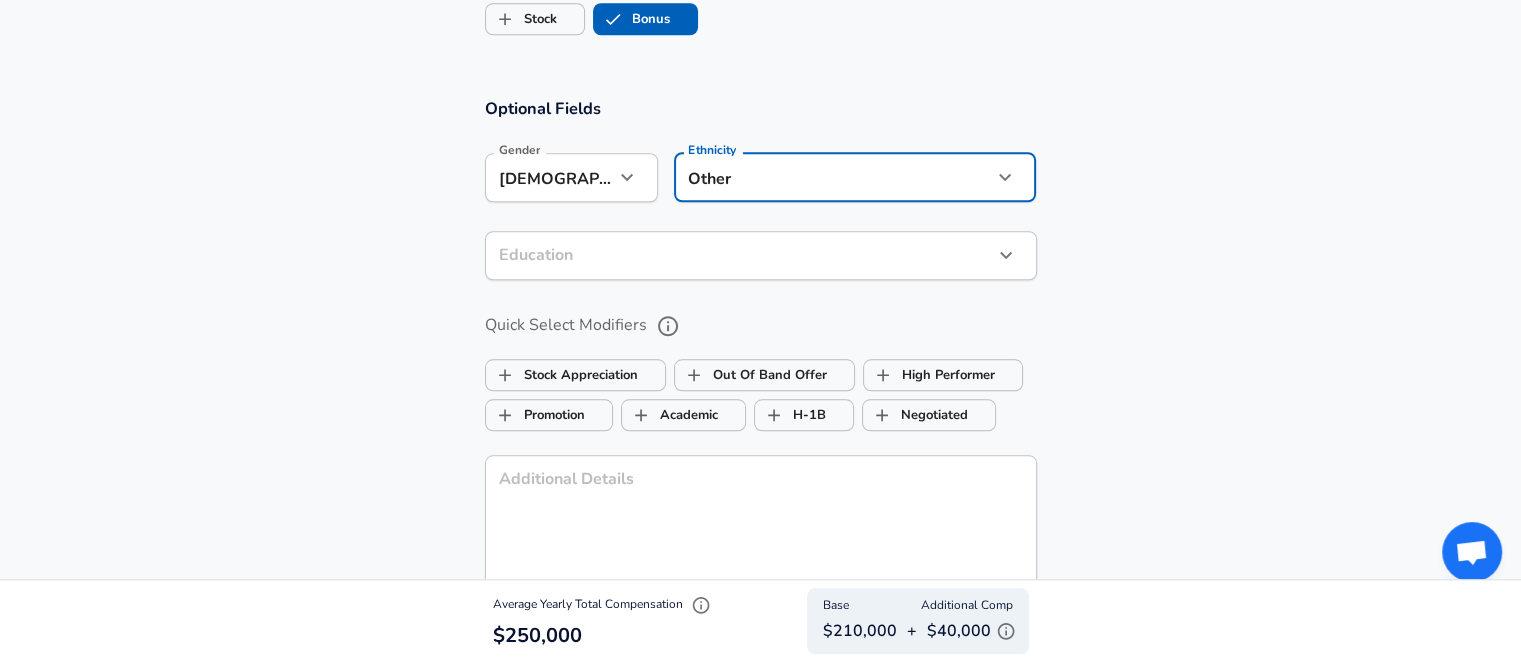click on "Restart Add Your Salary Upload your offer letter   to verify your submission Enhance Privacy and Anonymity No Automatically hides specific fields until there are enough submissions to safely display the full details.   More Details Based on your submission and the data points that we have already collected, we will automatically hide and anonymize specific fields if there aren't enough data points to remain sufficiently anonymous. Company & Title Information   Enter the company you received your offer from Company Wolters Kluwer Company   Select the title that closest resembles your official title. This should be similar to the title that was present on your offer letter. Title Software Engineer Title   Select a job family that best fits your role. If you can't find one, select 'Other' to enter a custom job family Job Family Software Engineer Job Family Select Specialization ML / AI ML / AI Select Specialization   Level T5 / Architect Level Work Experience and Location New Offer Employee Yes yes 3 18 1 ​" at bounding box center [760, -1509] 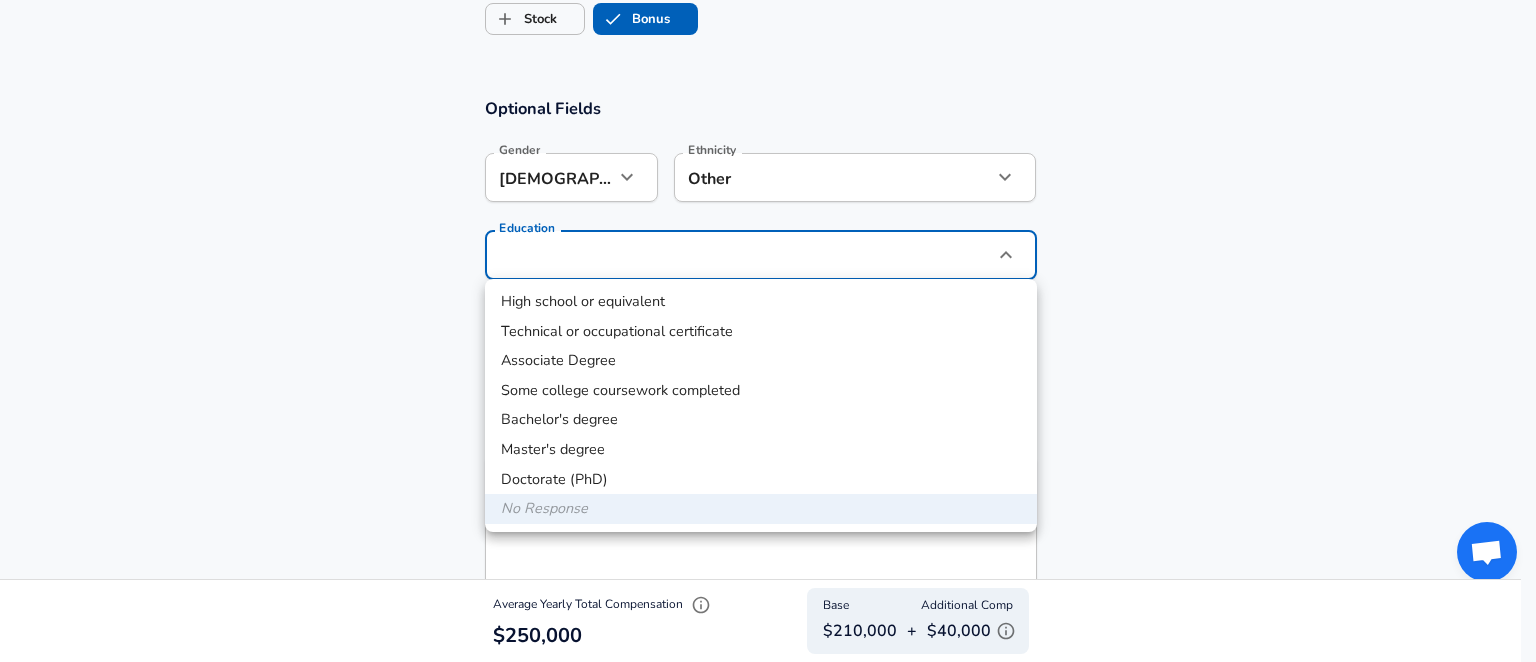 click on "Master's degree" at bounding box center (761, 450) 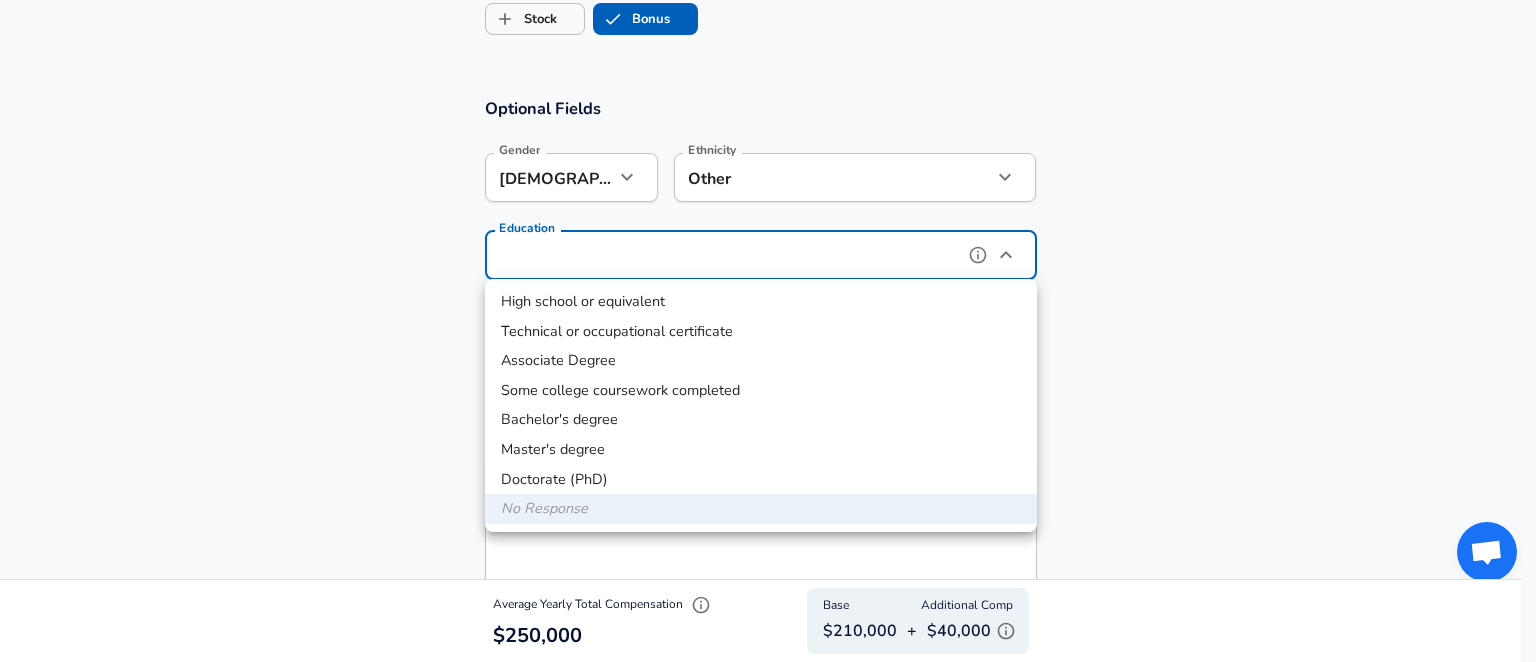 type on "Masters degree" 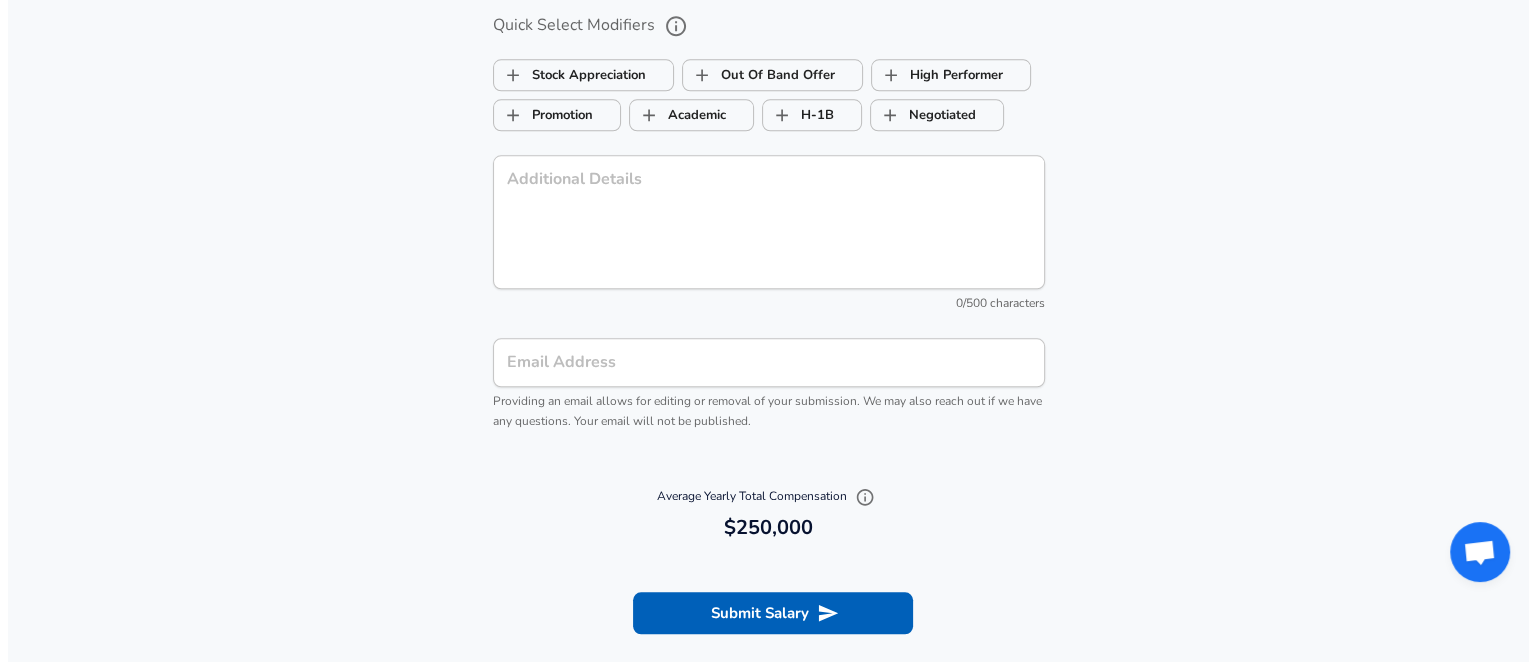 scroll, scrollTop: 2143, scrollLeft: 0, axis: vertical 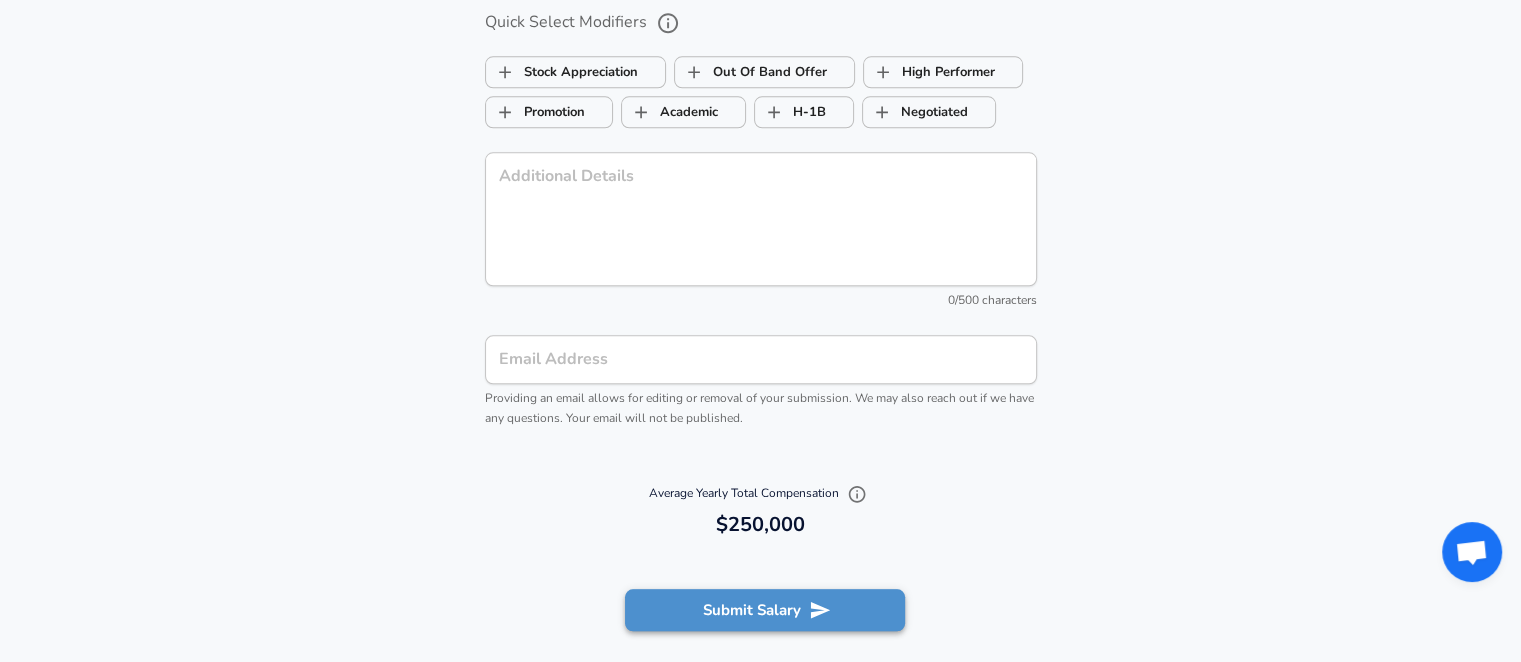 click on "Submit Salary" at bounding box center (765, 610) 